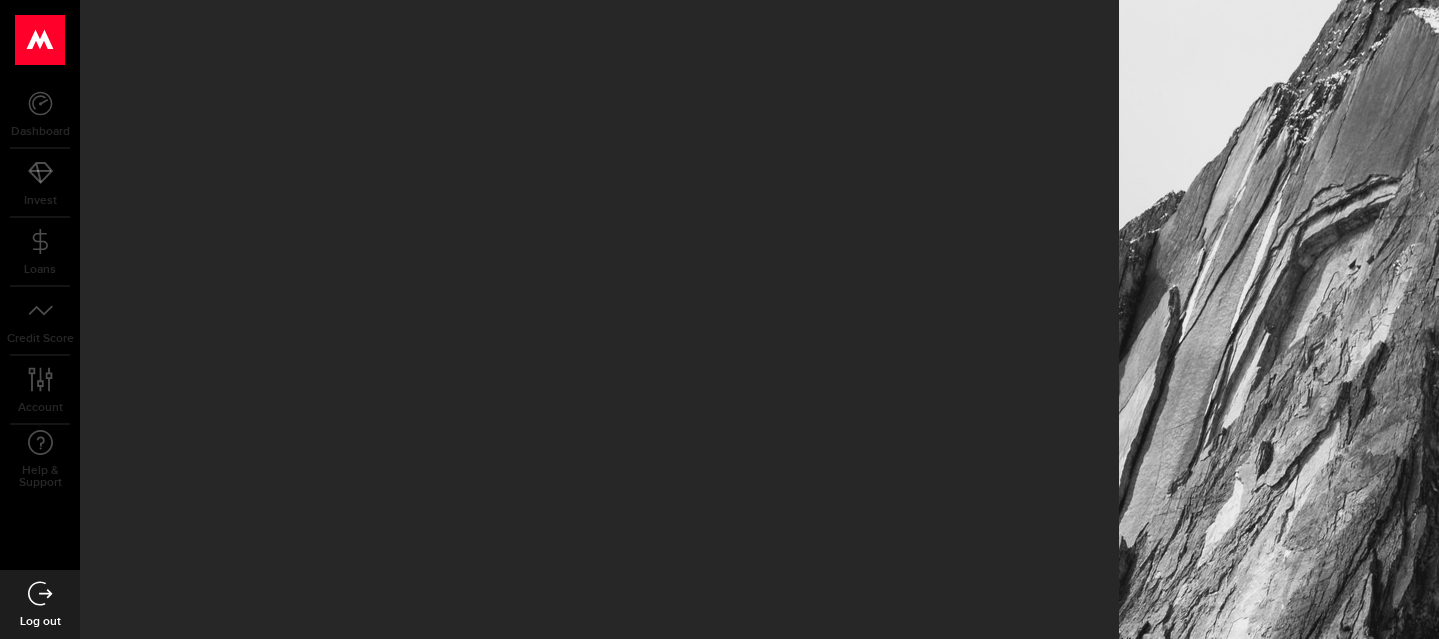 scroll, scrollTop: 0, scrollLeft: 0, axis: both 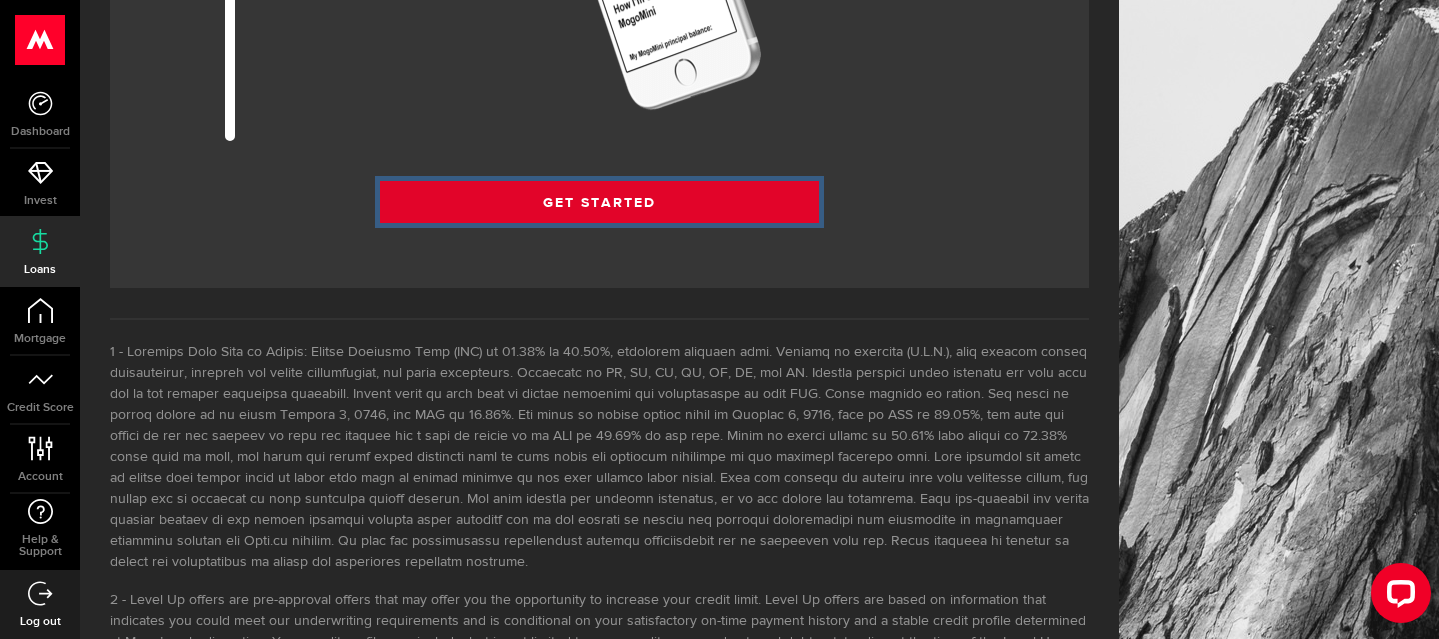 click on "Get Started" at bounding box center [600, 202] 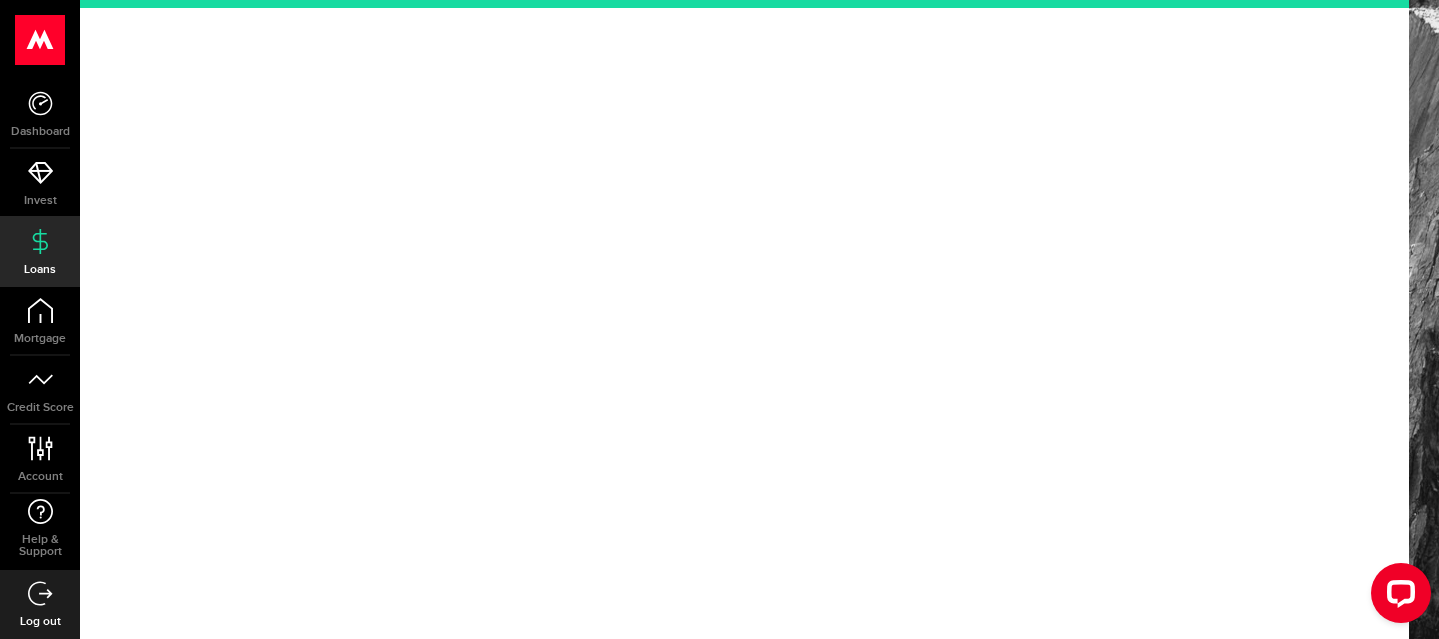 scroll, scrollTop: 0, scrollLeft: 0, axis: both 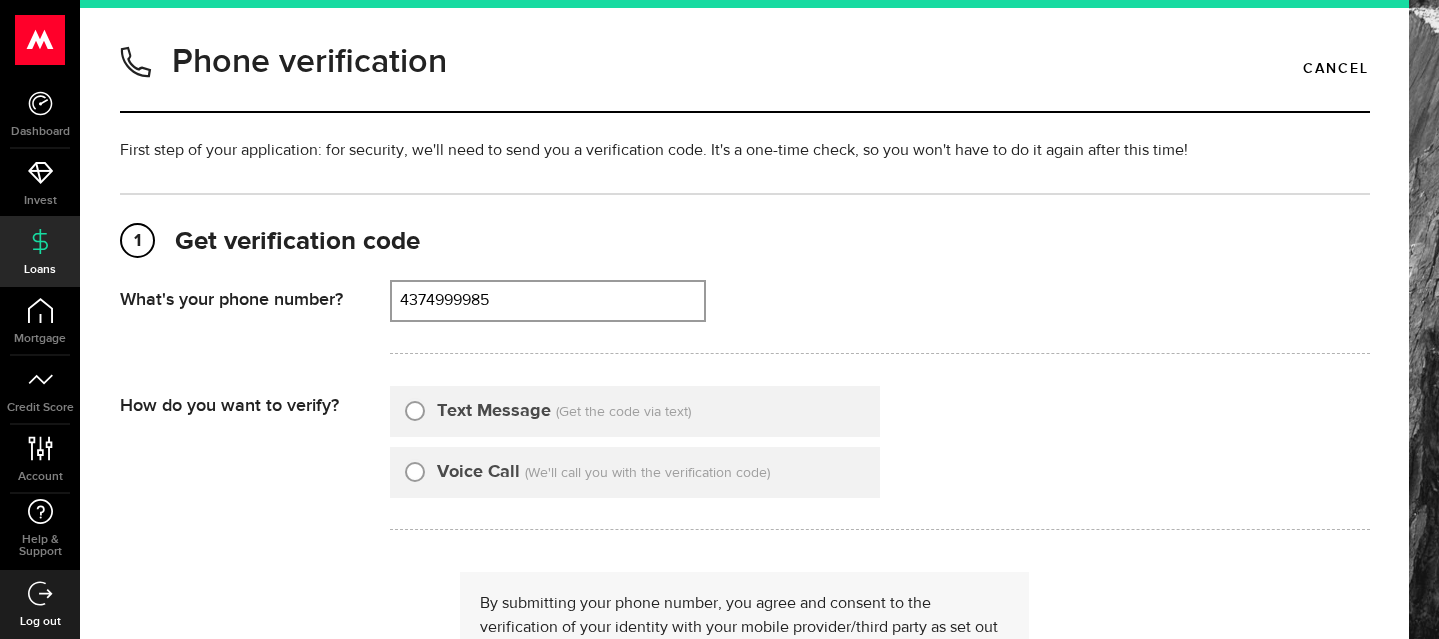 type on "4374999985" 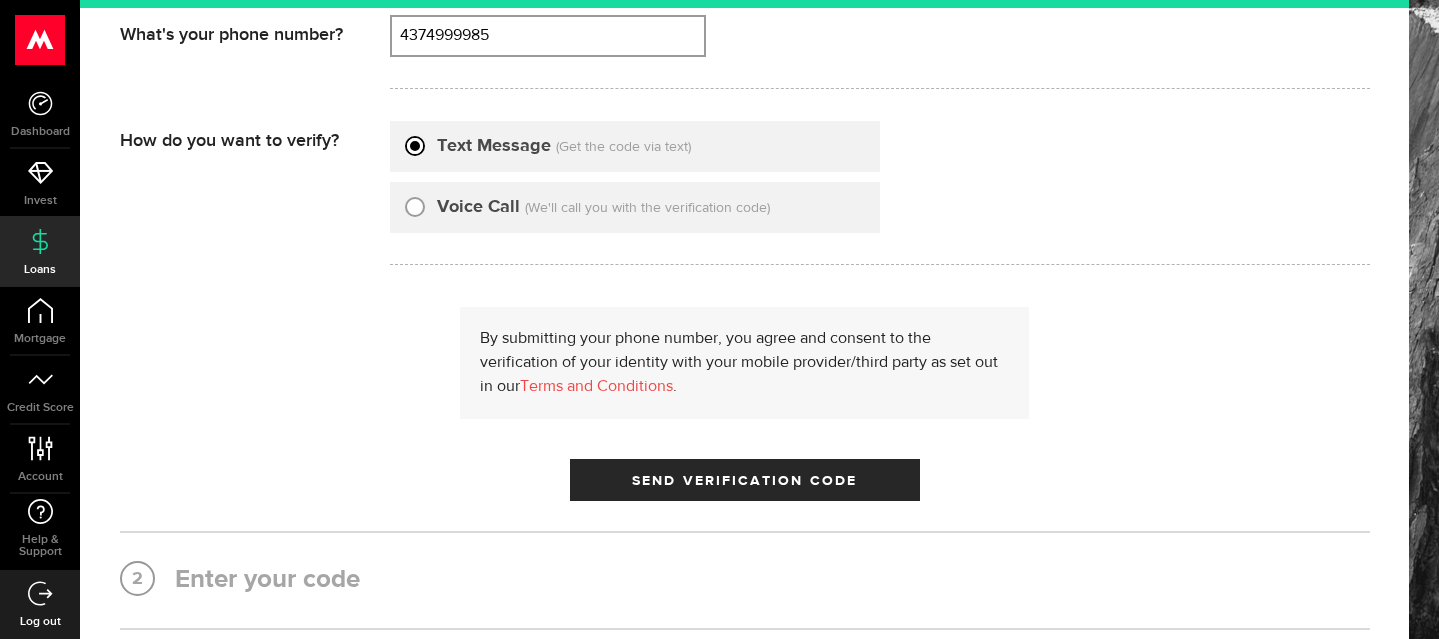scroll, scrollTop: 303, scrollLeft: 0, axis: vertical 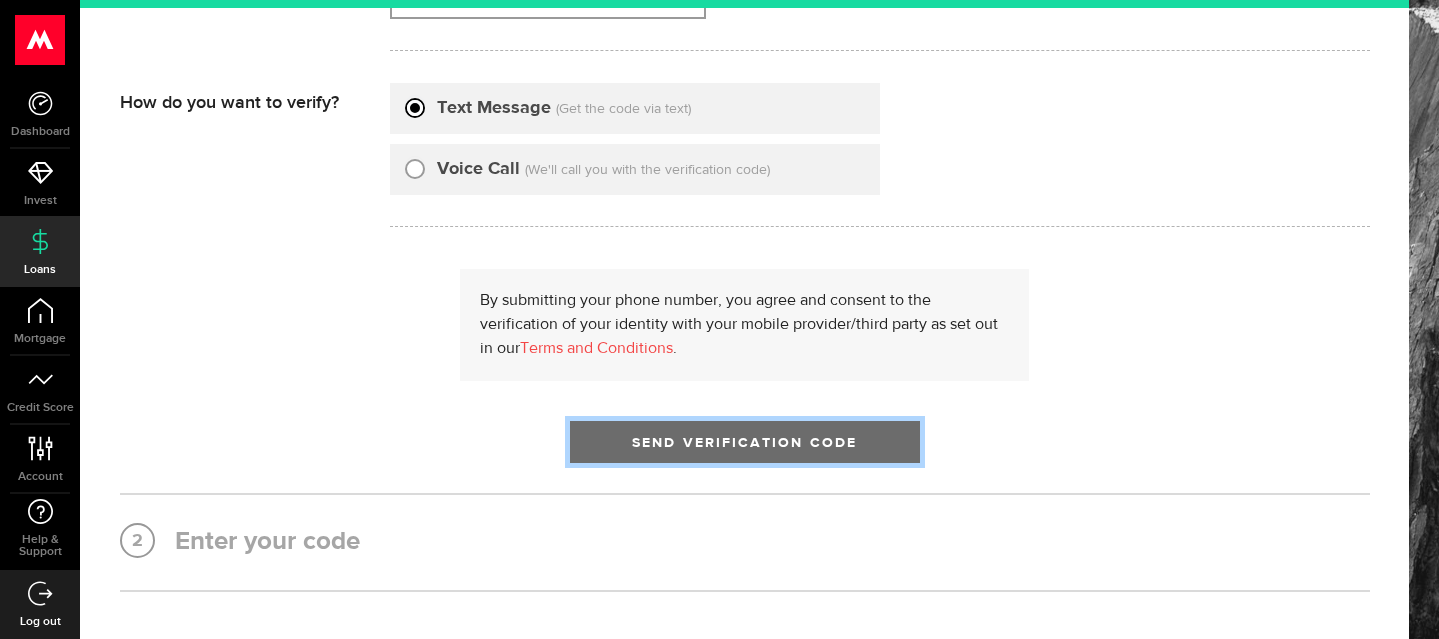 click on "Send Verification Code" at bounding box center (745, 442) 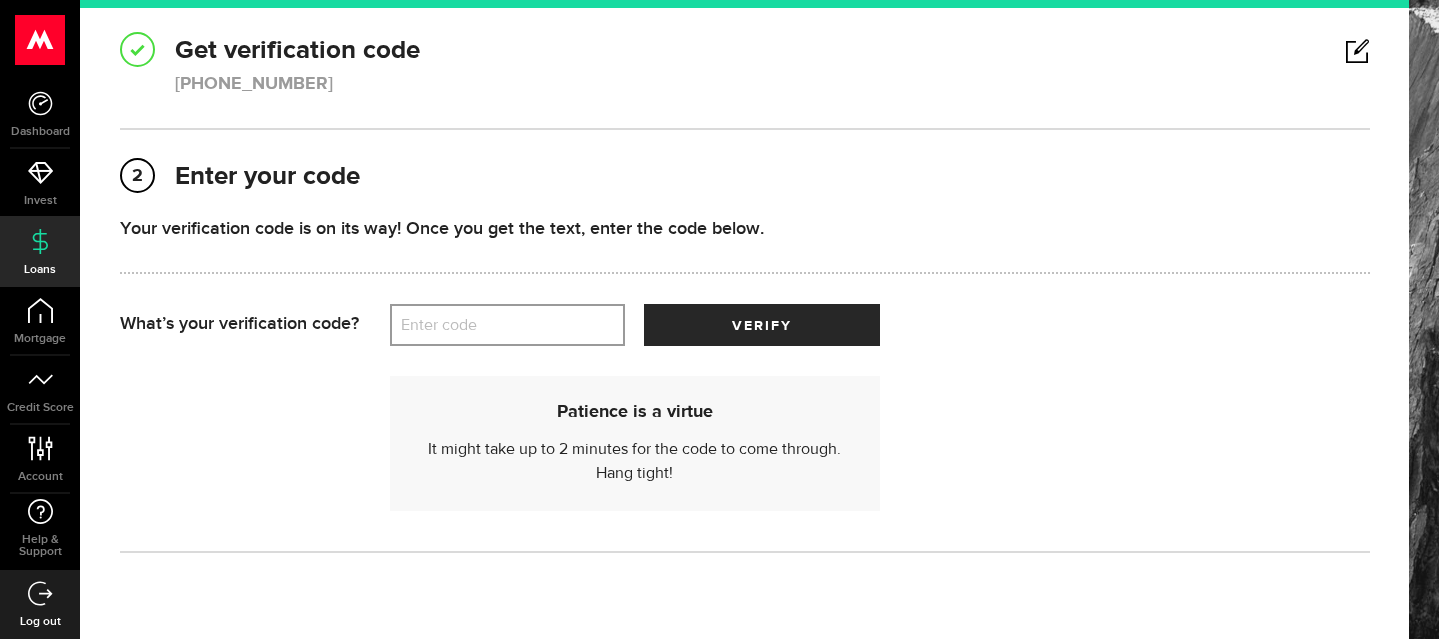 scroll, scrollTop: 200, scrollLeft: 0, axis: vertical 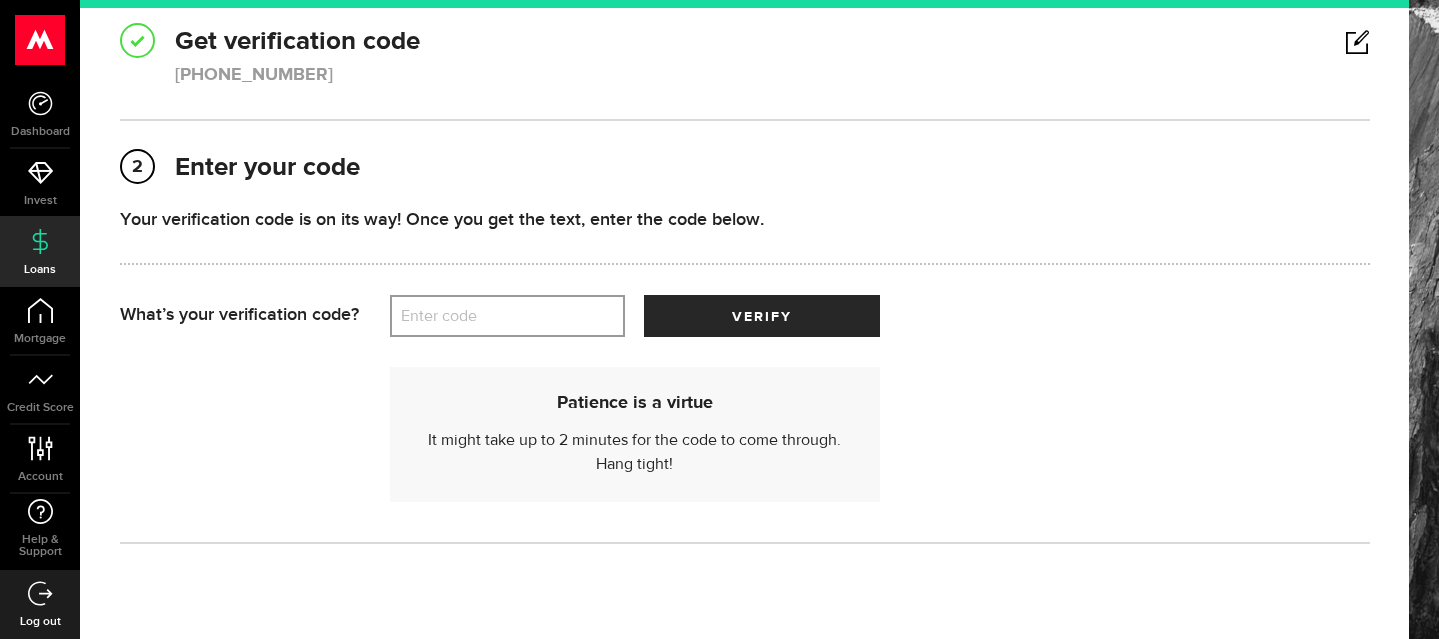 click on "Enter code" at bounding box center [507, 316] 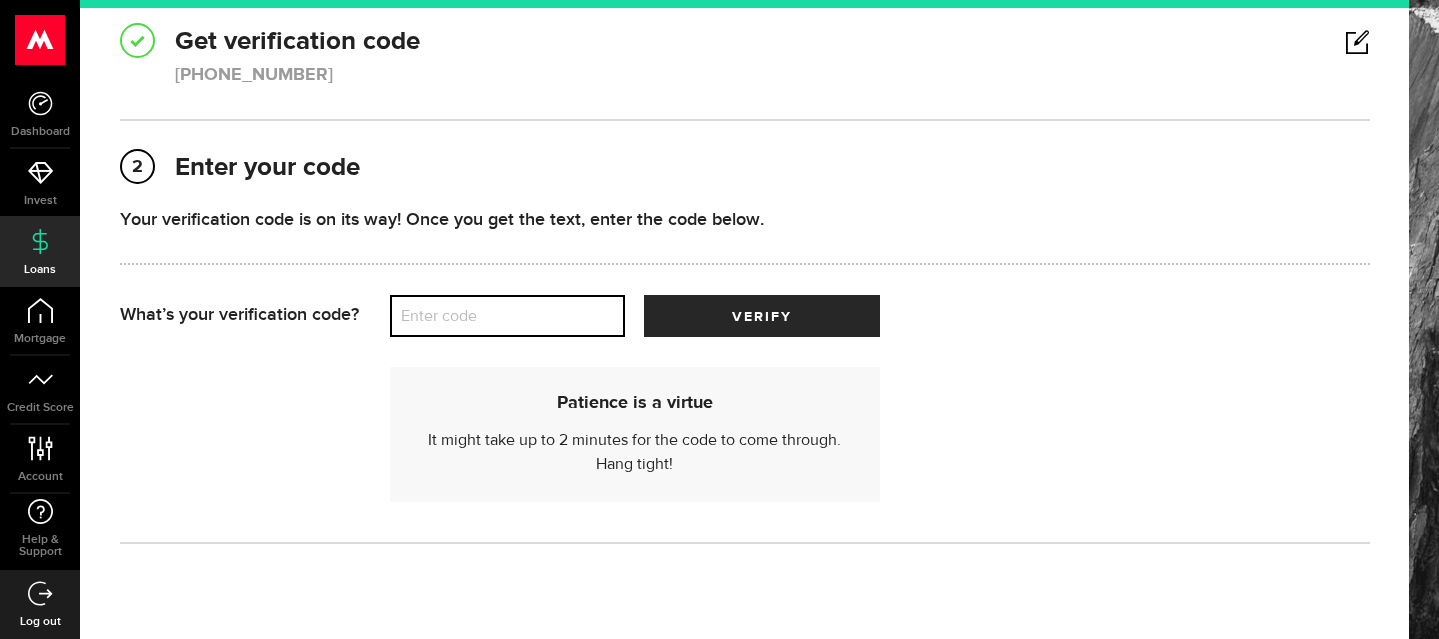click on "Enter code" at bounding box center [507, 316] 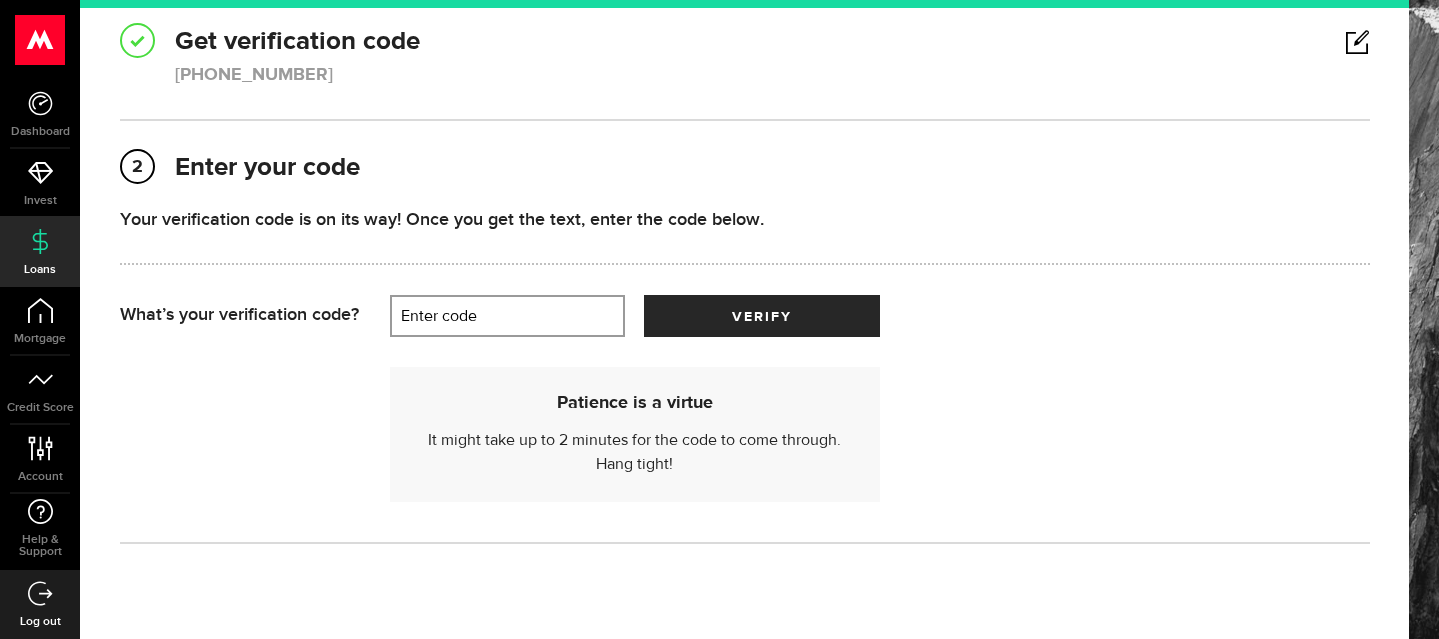 click on "Enter code" at bounding box center [507, 316] 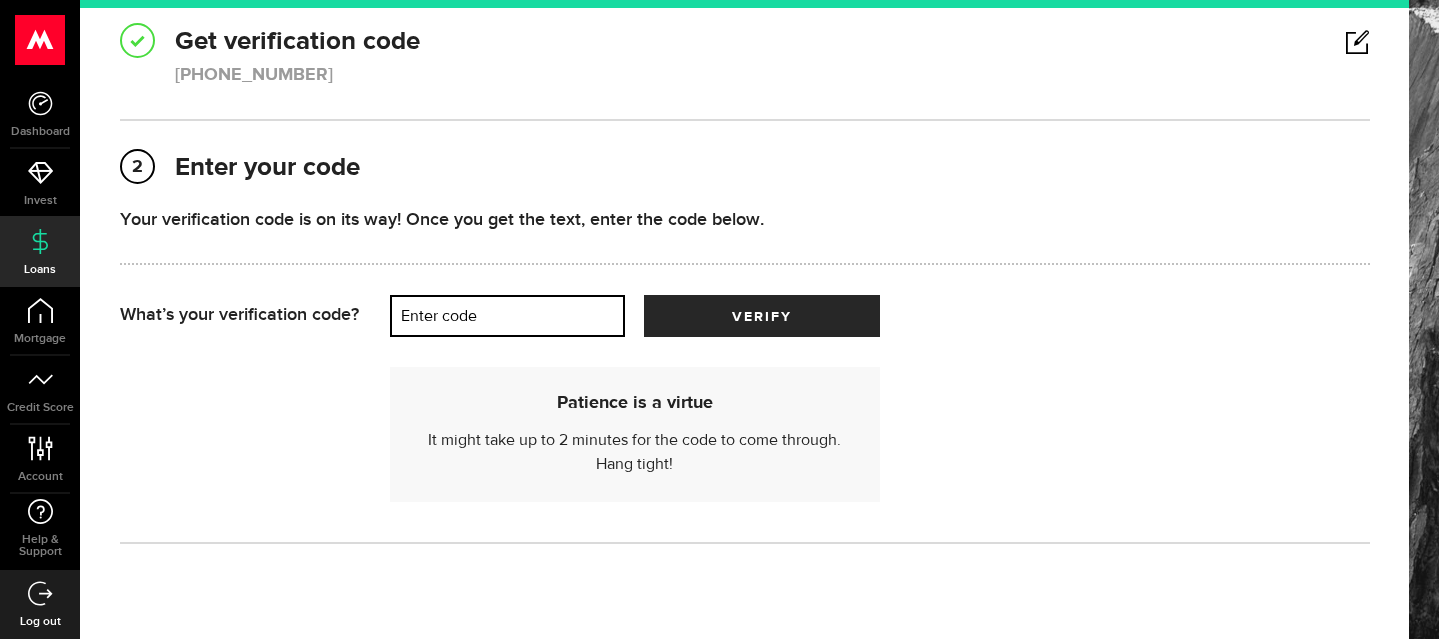 click on "Enter code" at bounding box center [507, 316] 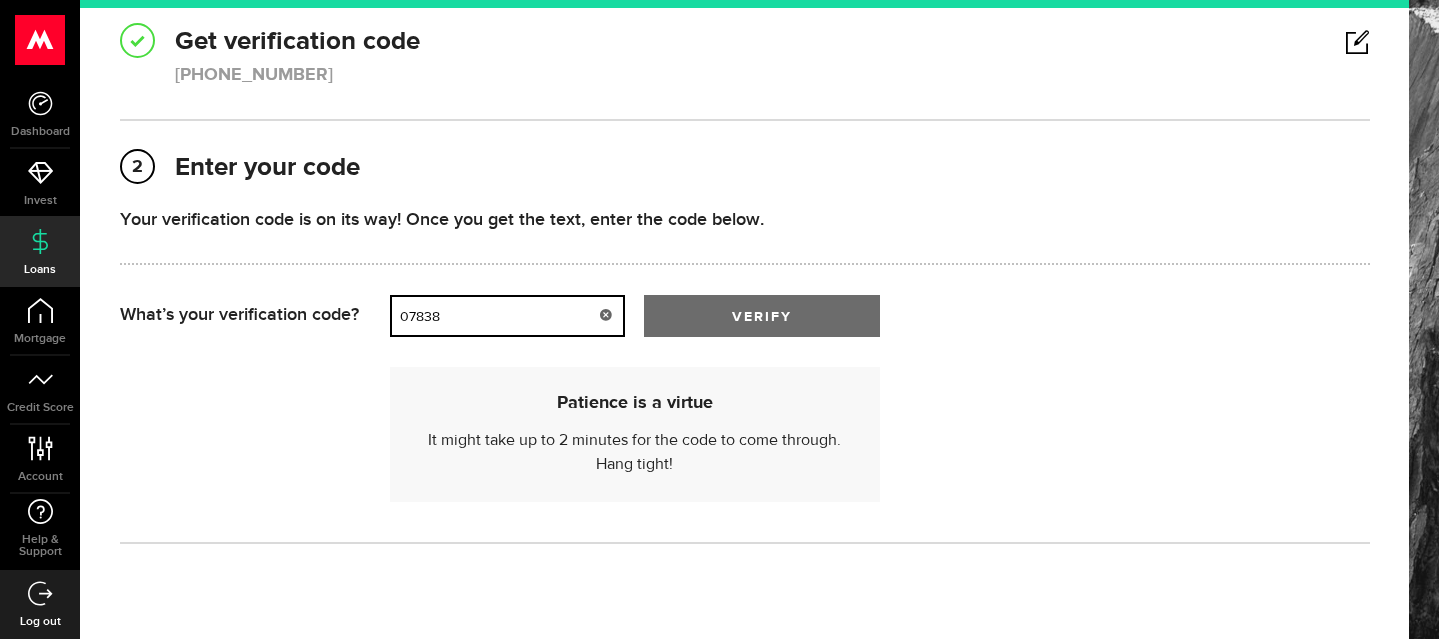 type on "07838" 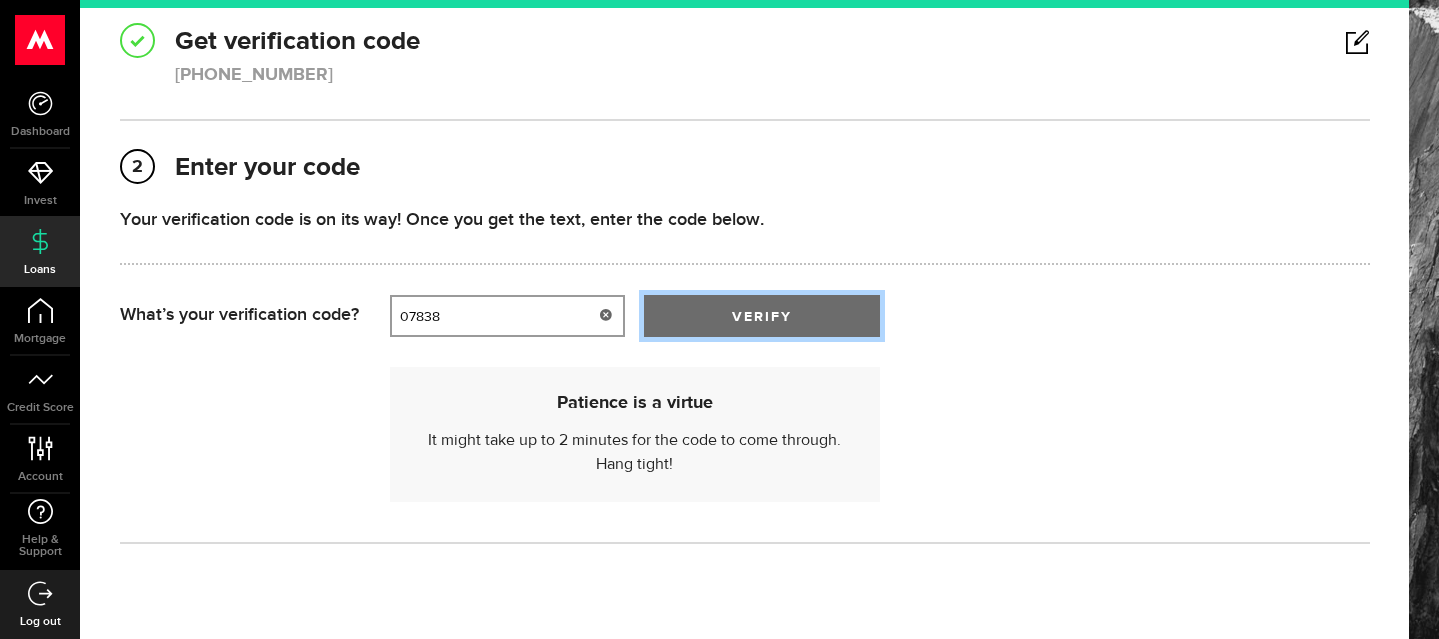 click at bounding box center (762, 321) 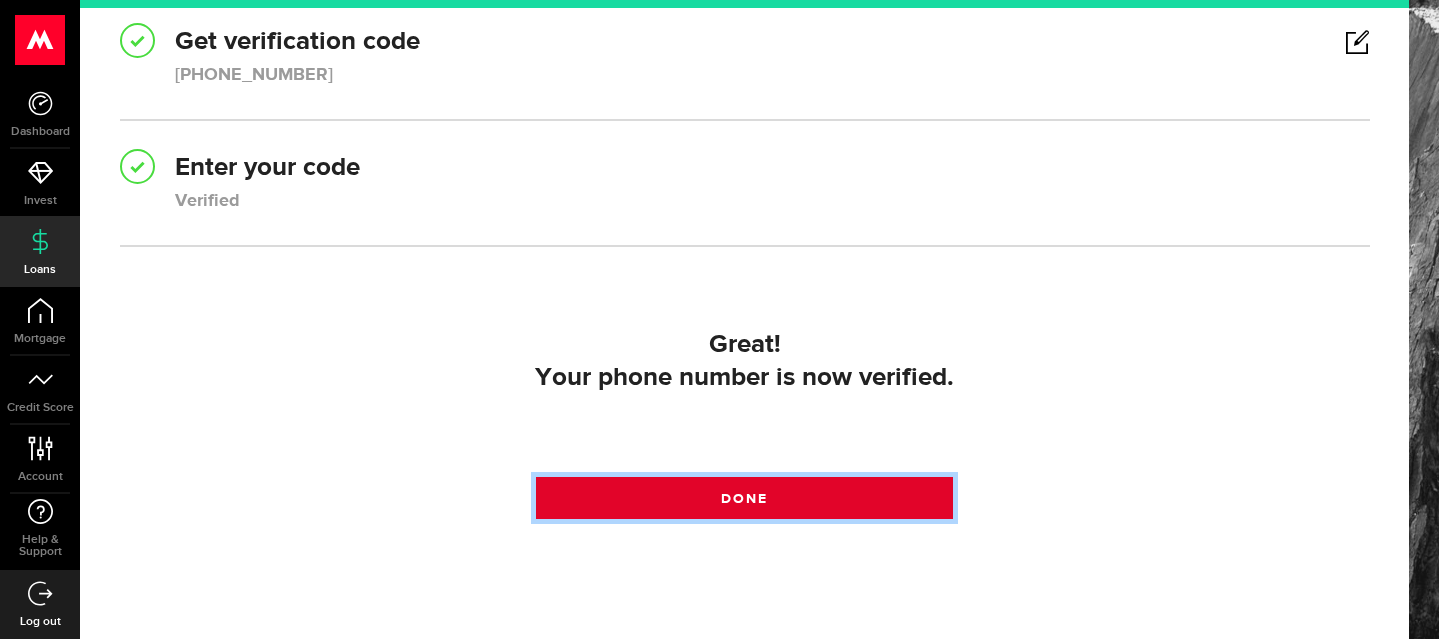 click at bounding box center (744, 503) 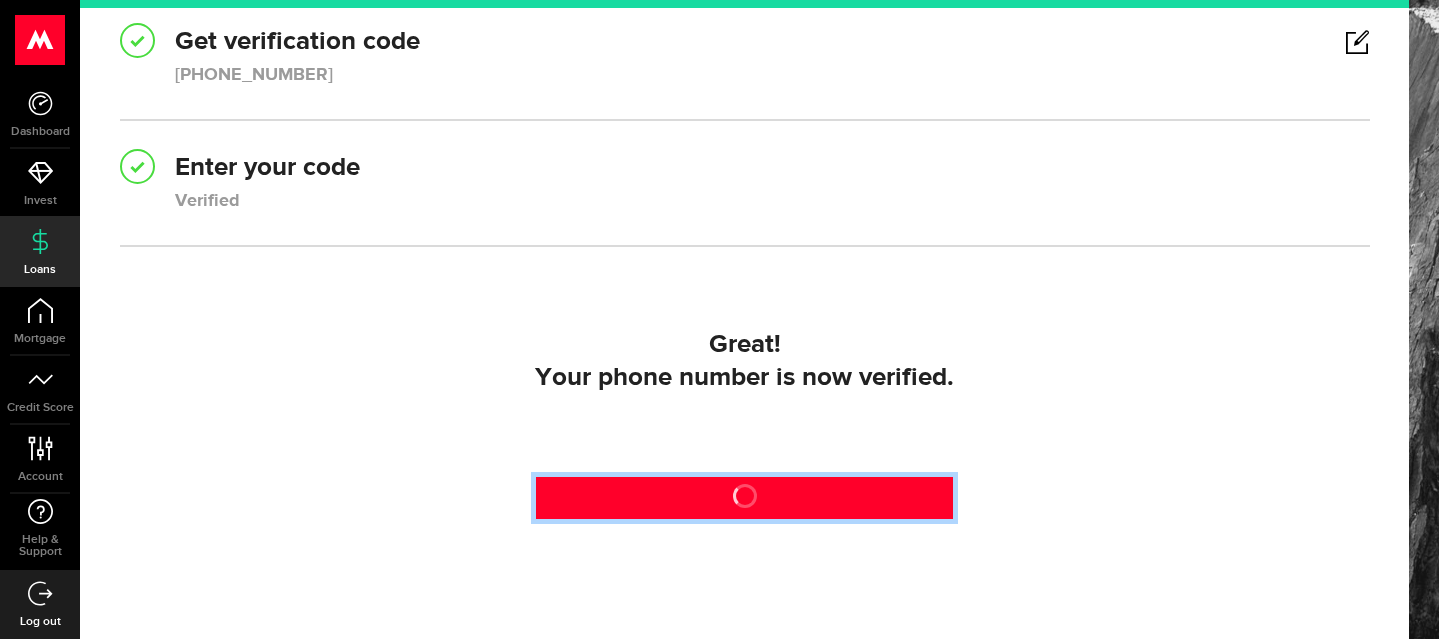 scroll, scrollTop: 287, scrollLeft: 0, axis: vertical 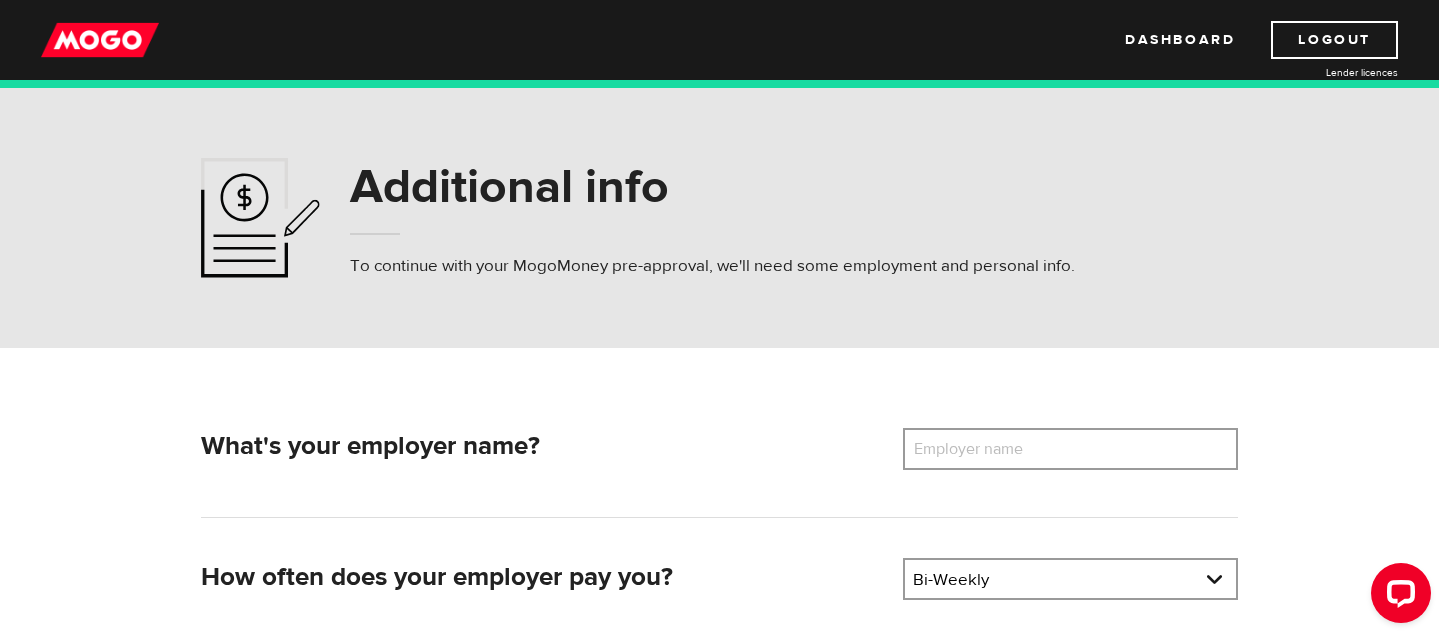 click on "Employer name" at bounding box center (983, 449) 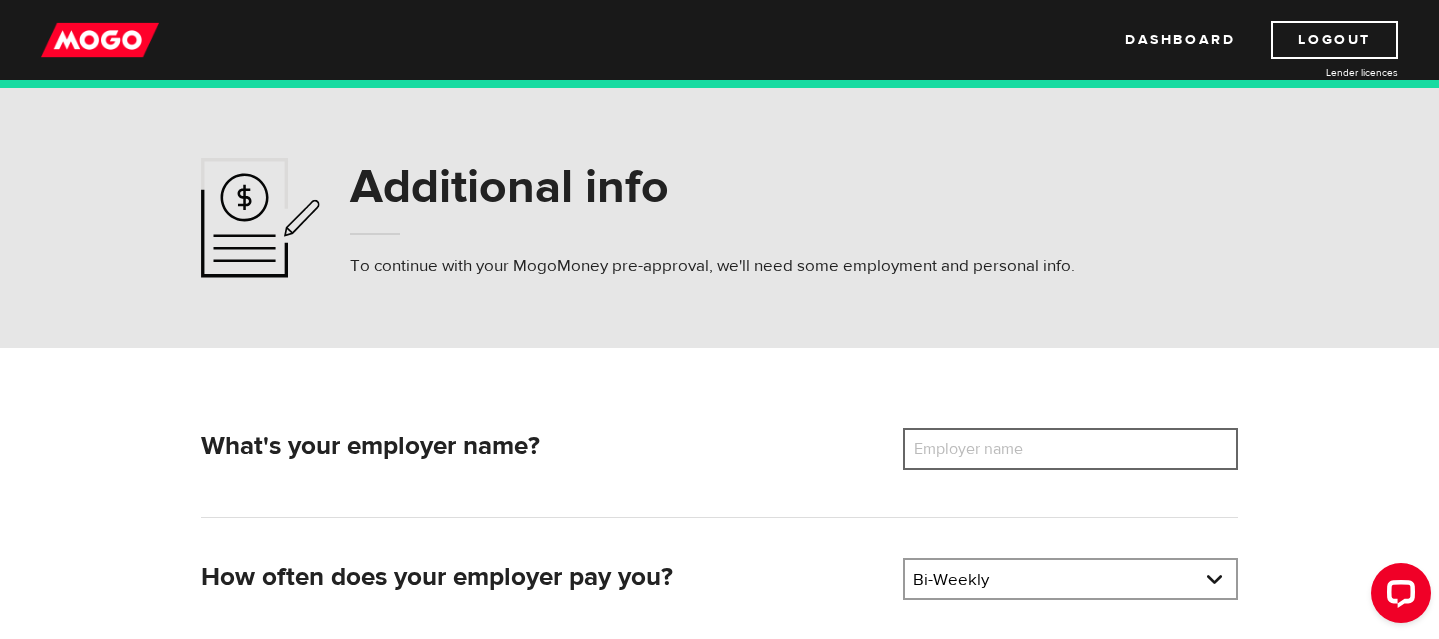 click on "Employer name" at bounding box center [1070, 449] 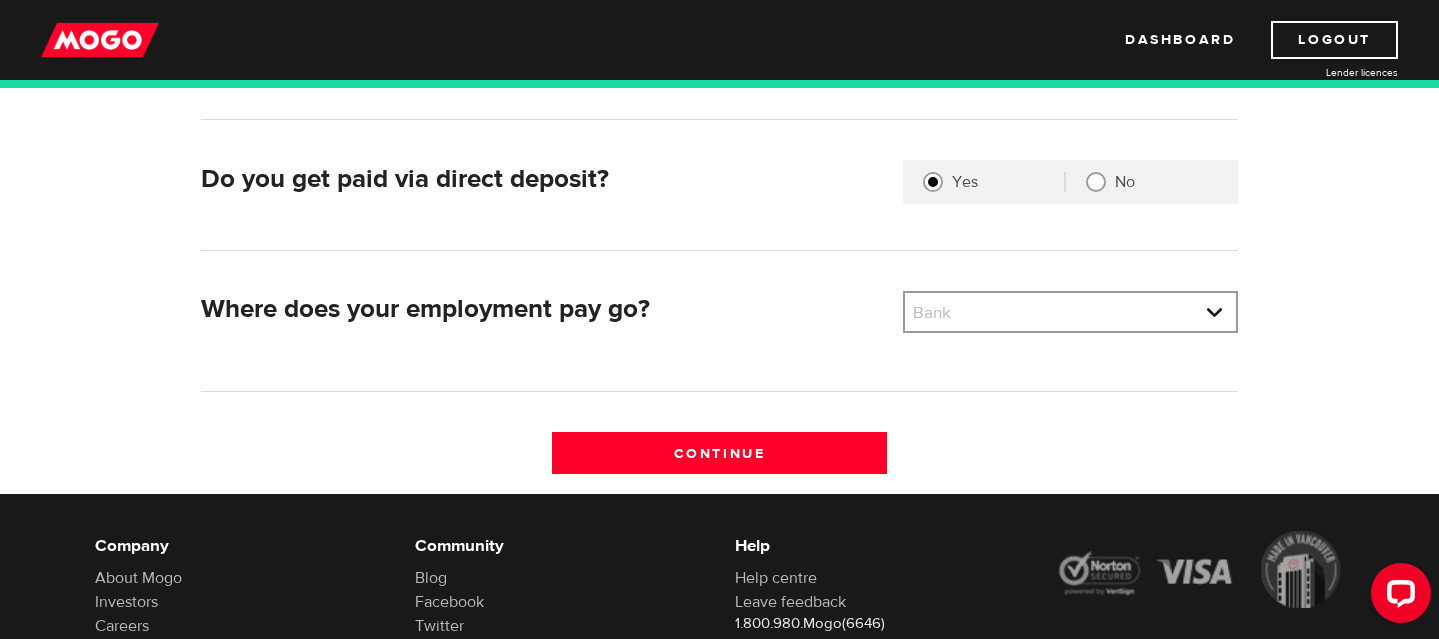 scroll, scrollTop: 540, scrollLeft: 0, axis: vertical 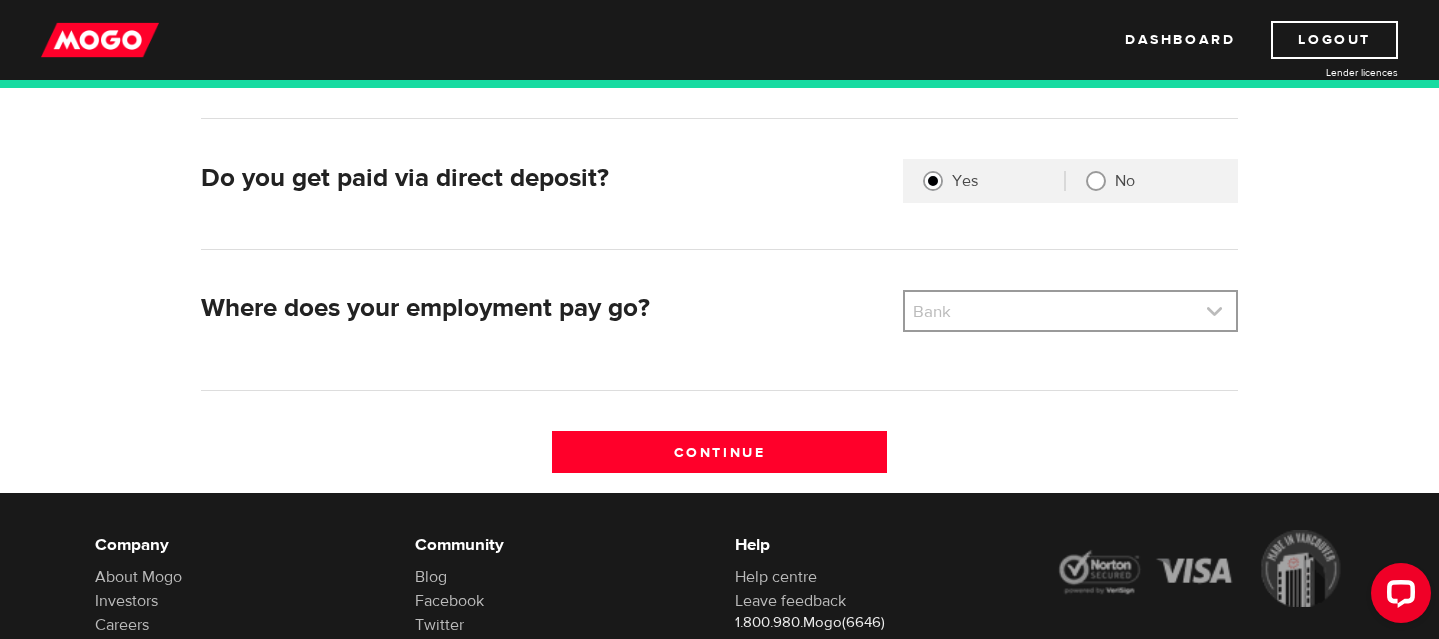 type on "Sienna Senior Living" 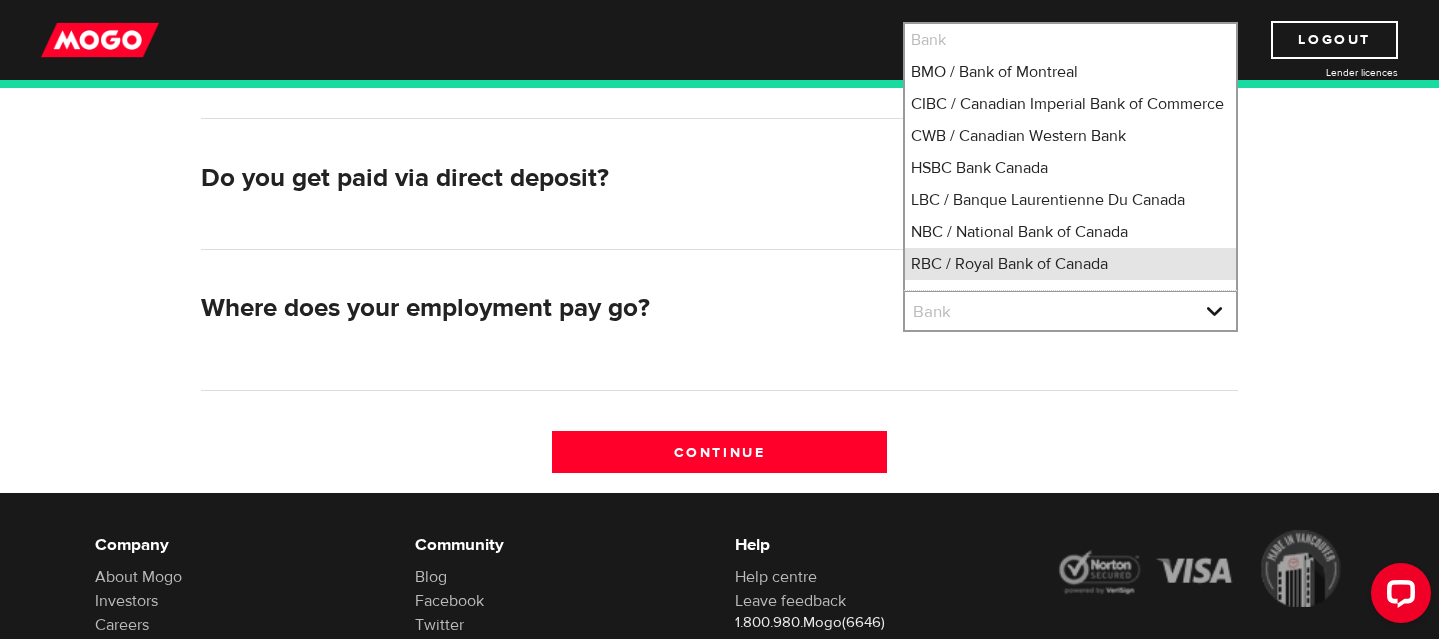 scroll, scrollTop: 14, scrollLeft: 0, axis: vertical 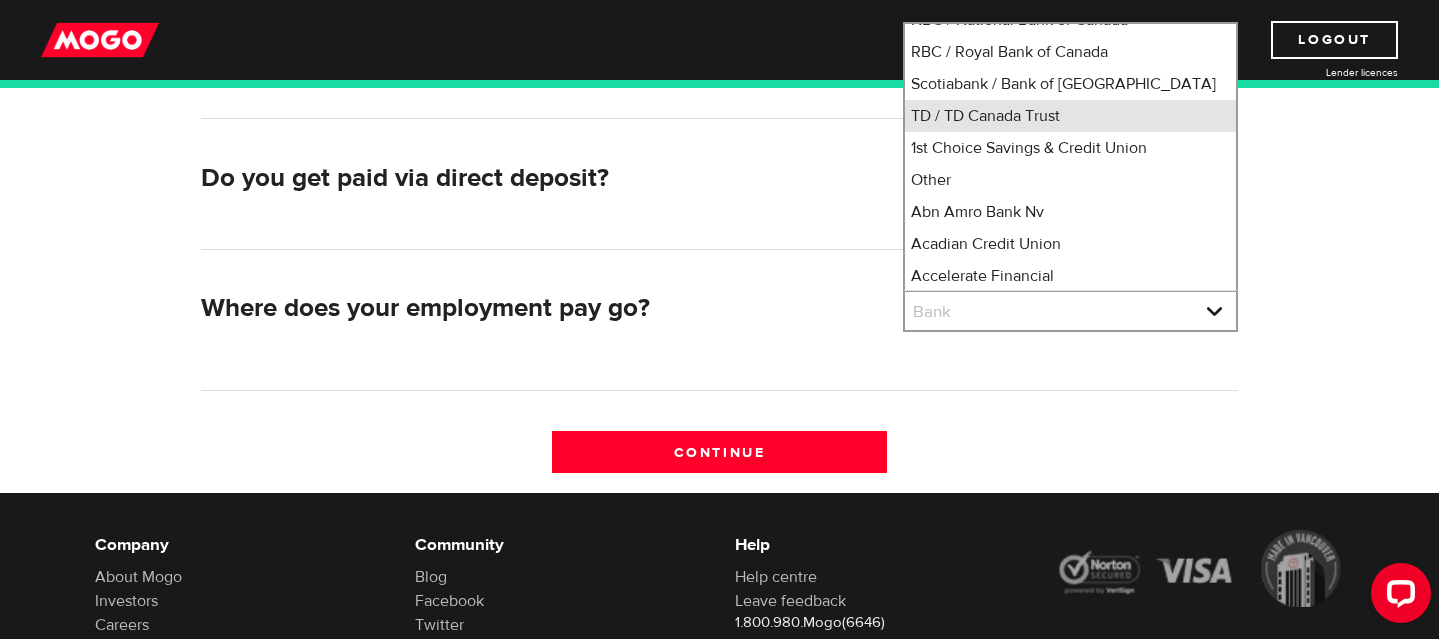 click on "TD / TD Canada Trust" at bounding box center (1070, 116) 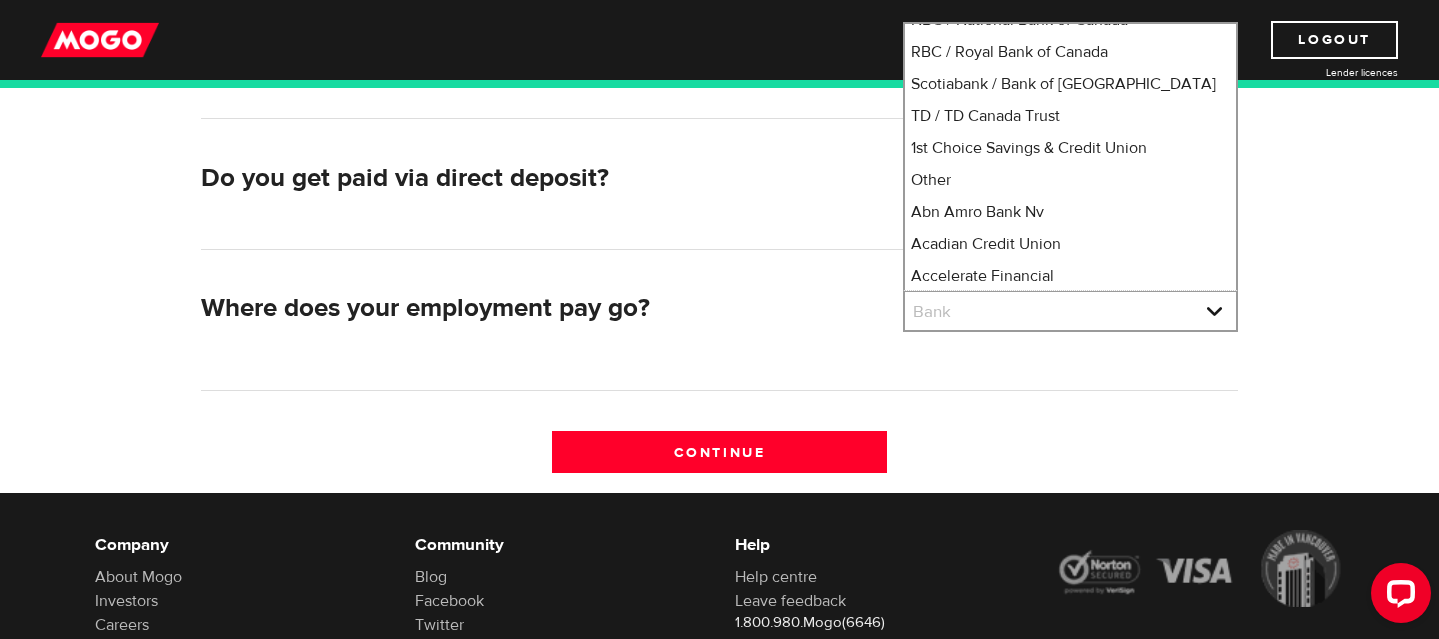 select on "9" 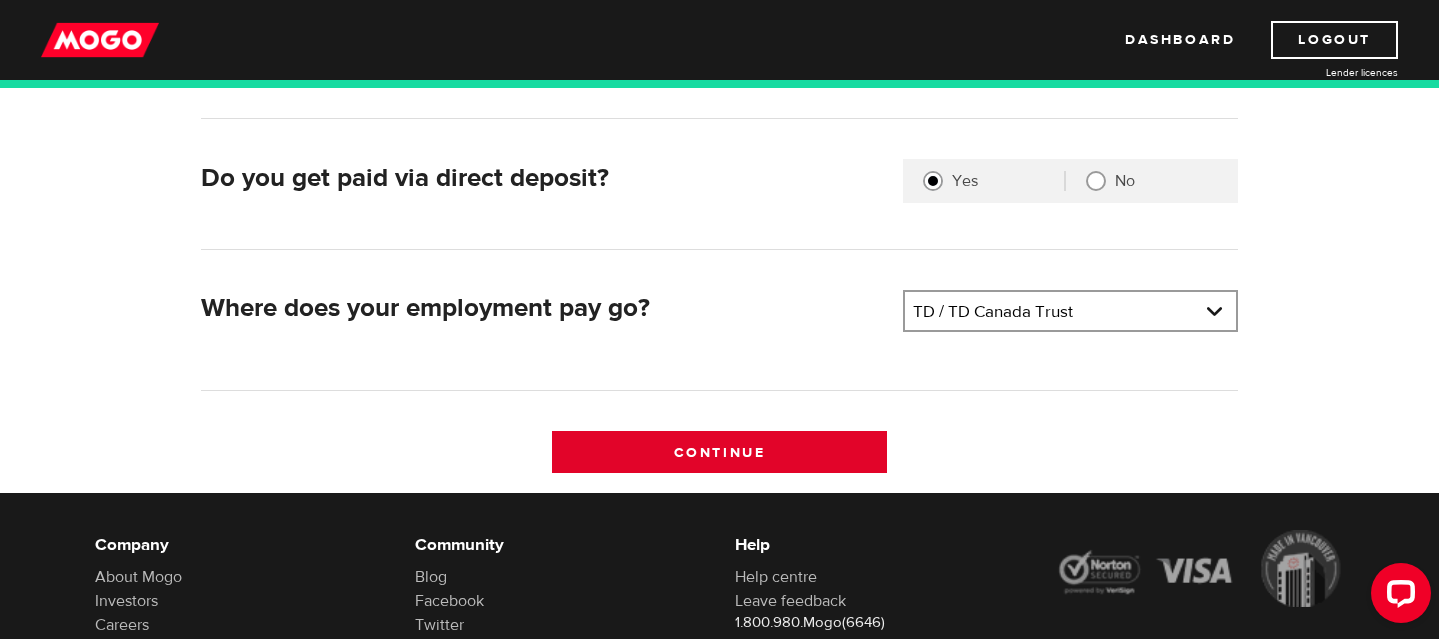click on "Continue" at bounding box center [719, 452] 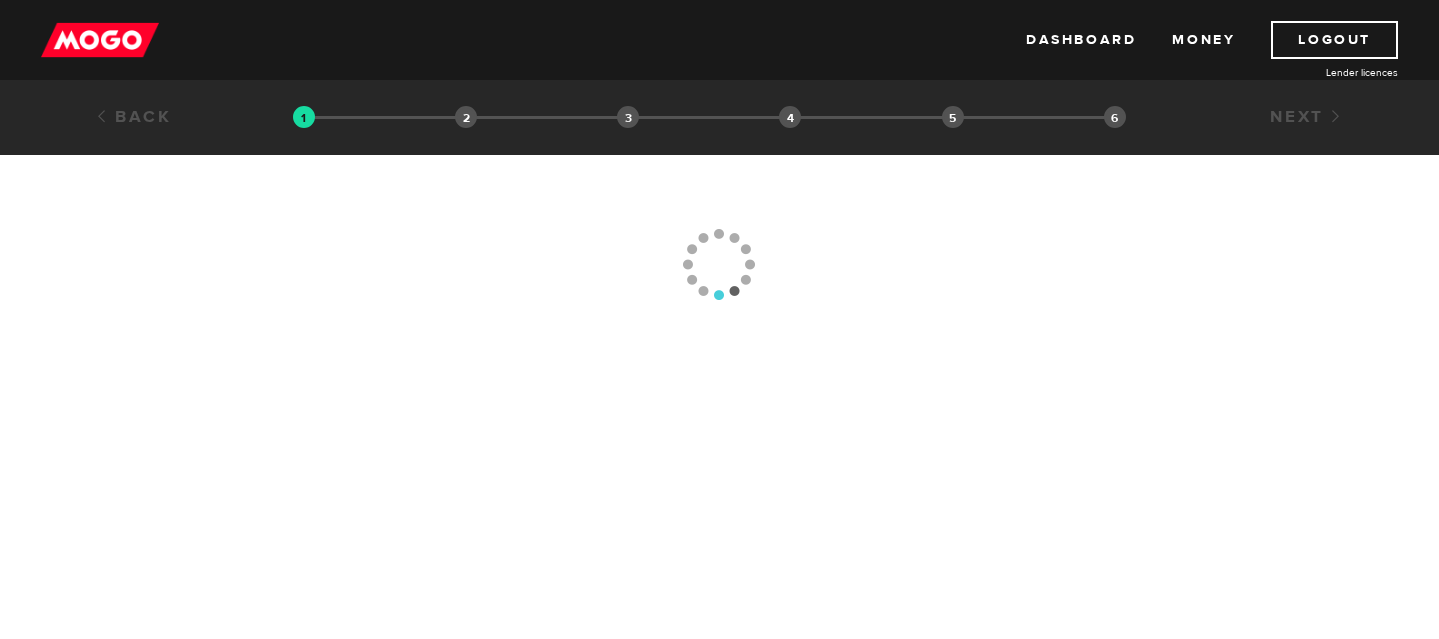 scroll, scrollTop: 0, scrollLeft: 0, axis: both 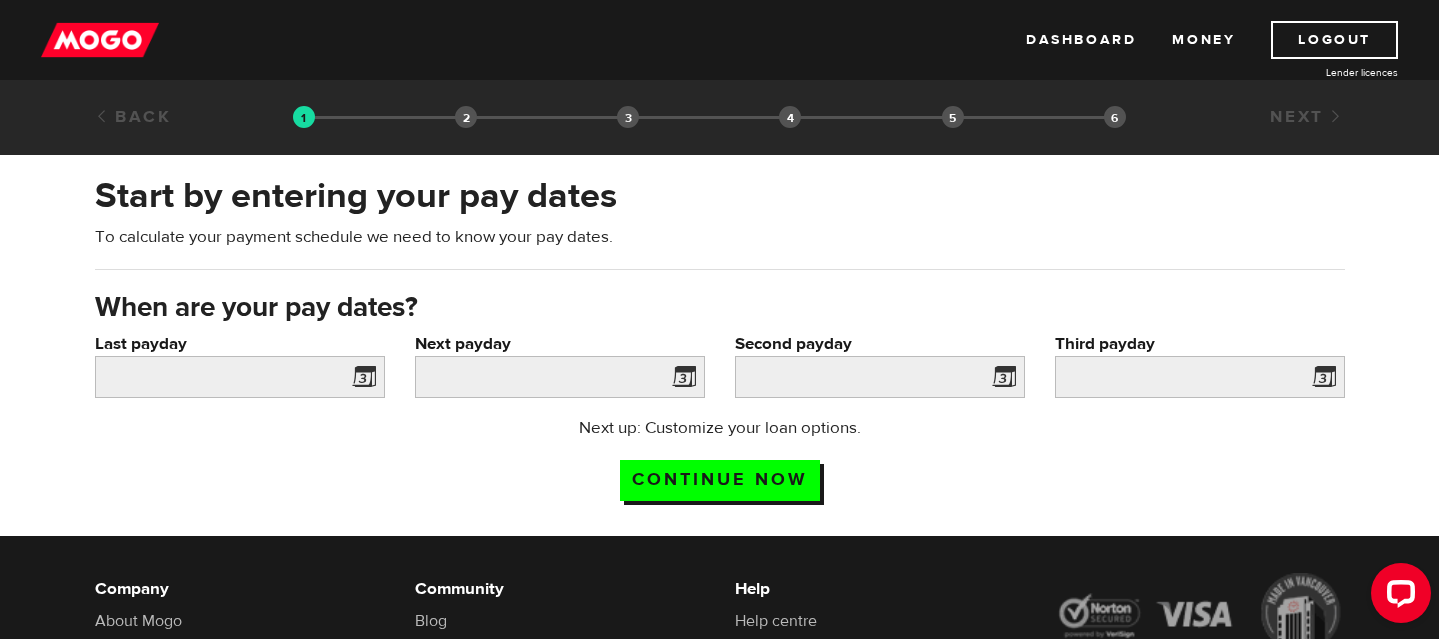 click at bounding box center [360, 380] 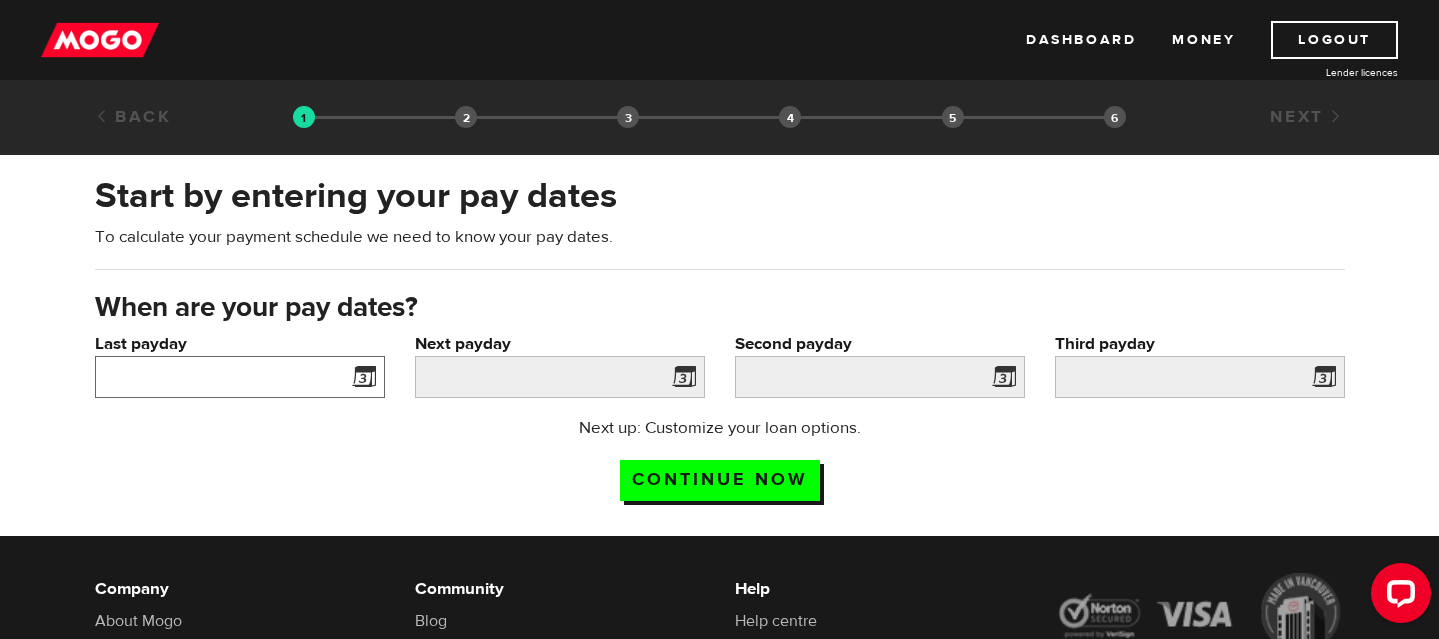 click on "Last payday" at bounding box center [240, 377] 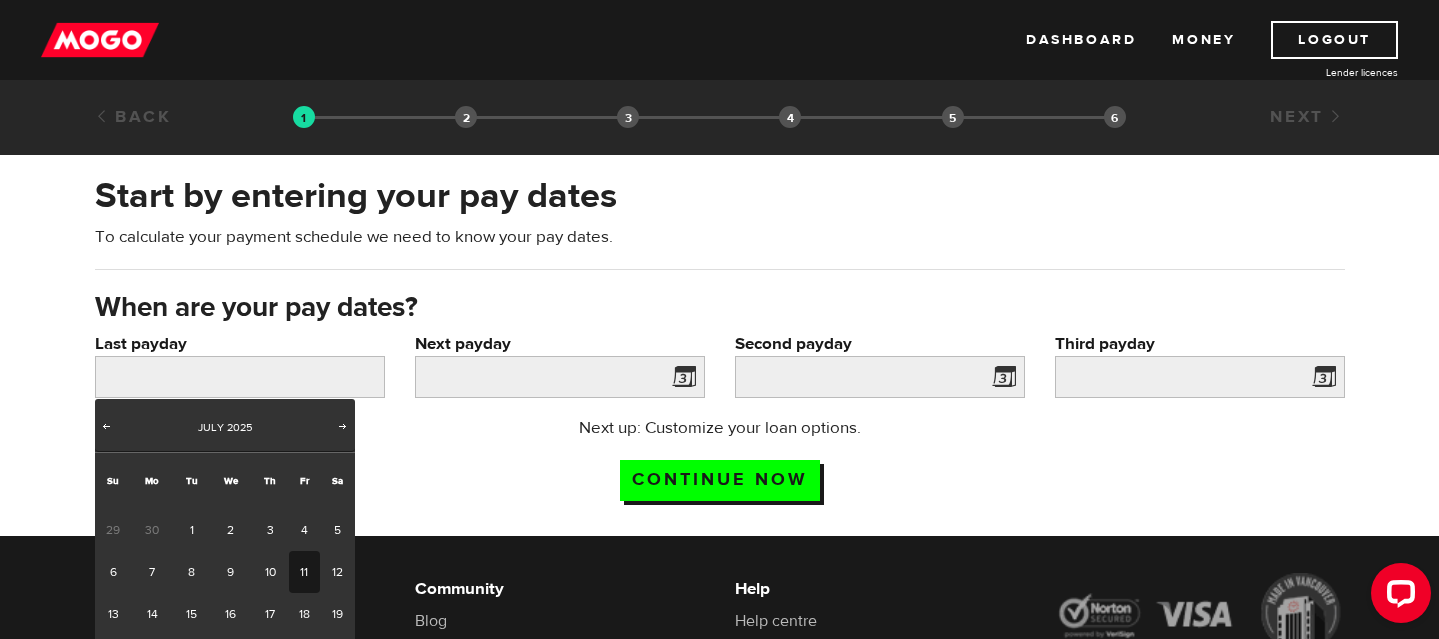 click on "11" at bounding box center [304, 572] 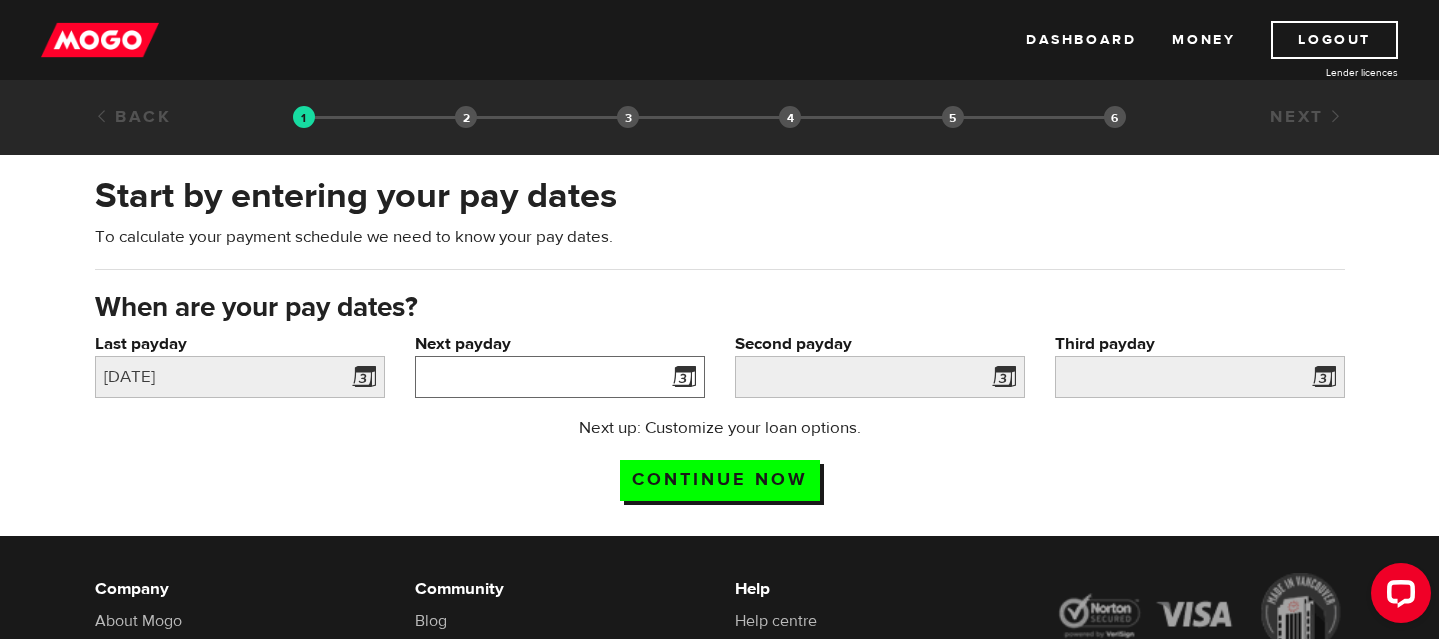 click on "Next payday" at bounding box center [560, 377] 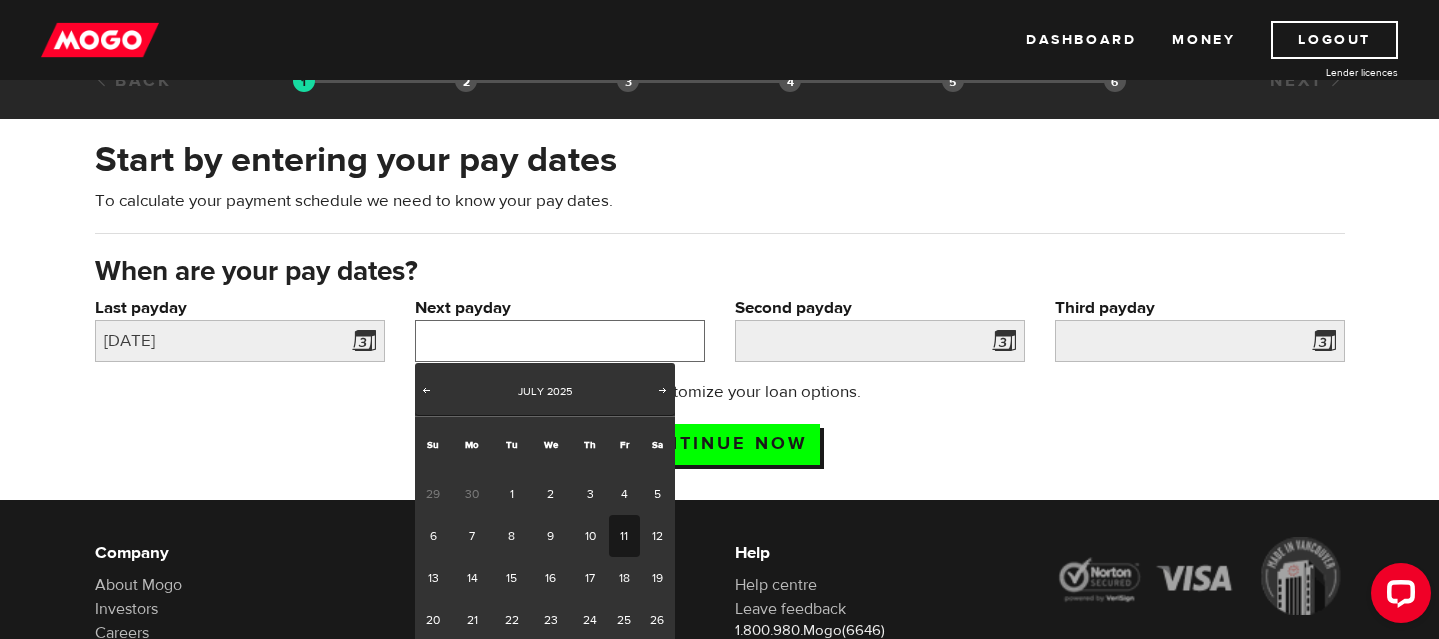 scroll, scrollTop: 37, scrollLeft: 0, axis: vertical 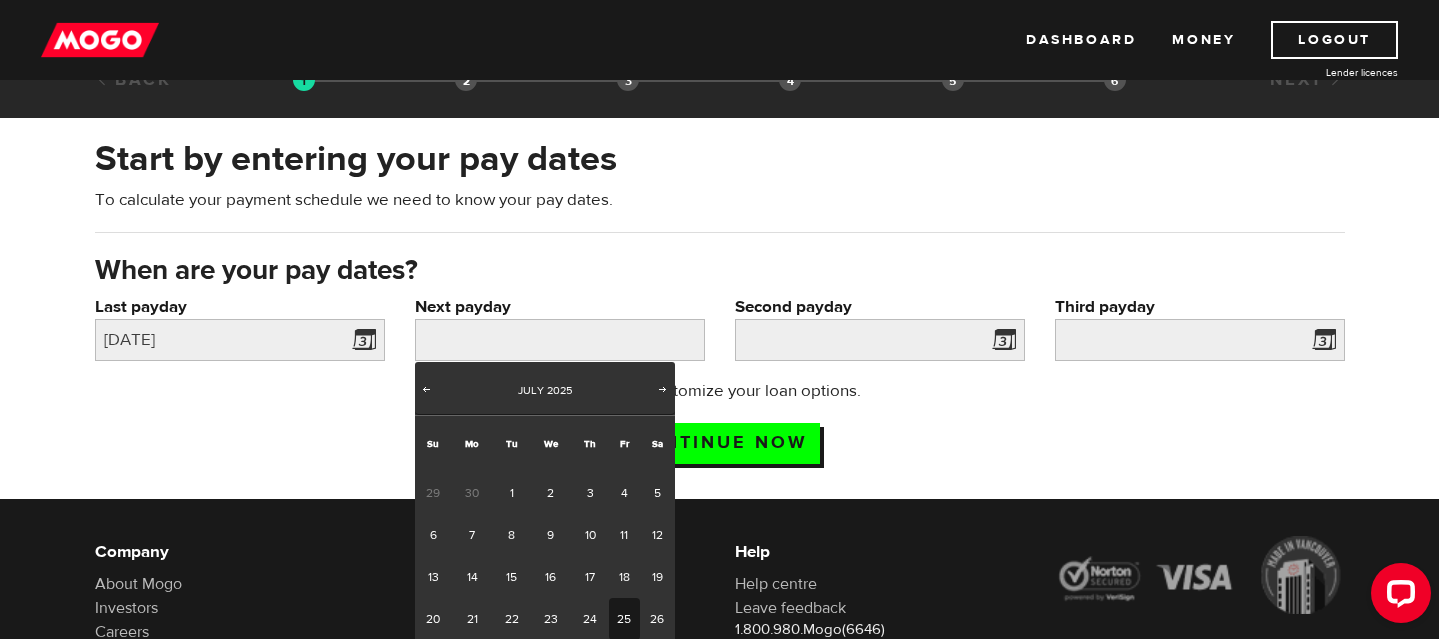 click on "25" at bounding box center (624, 619) 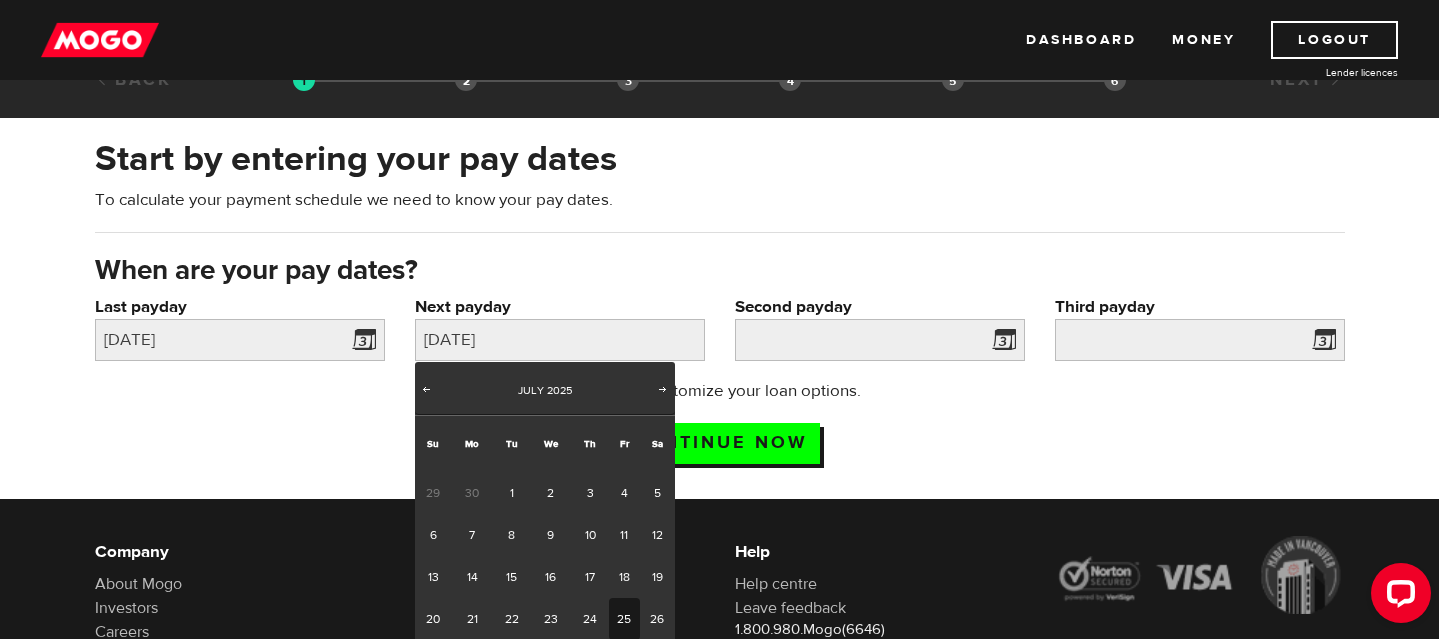 type on "2025/8/8" 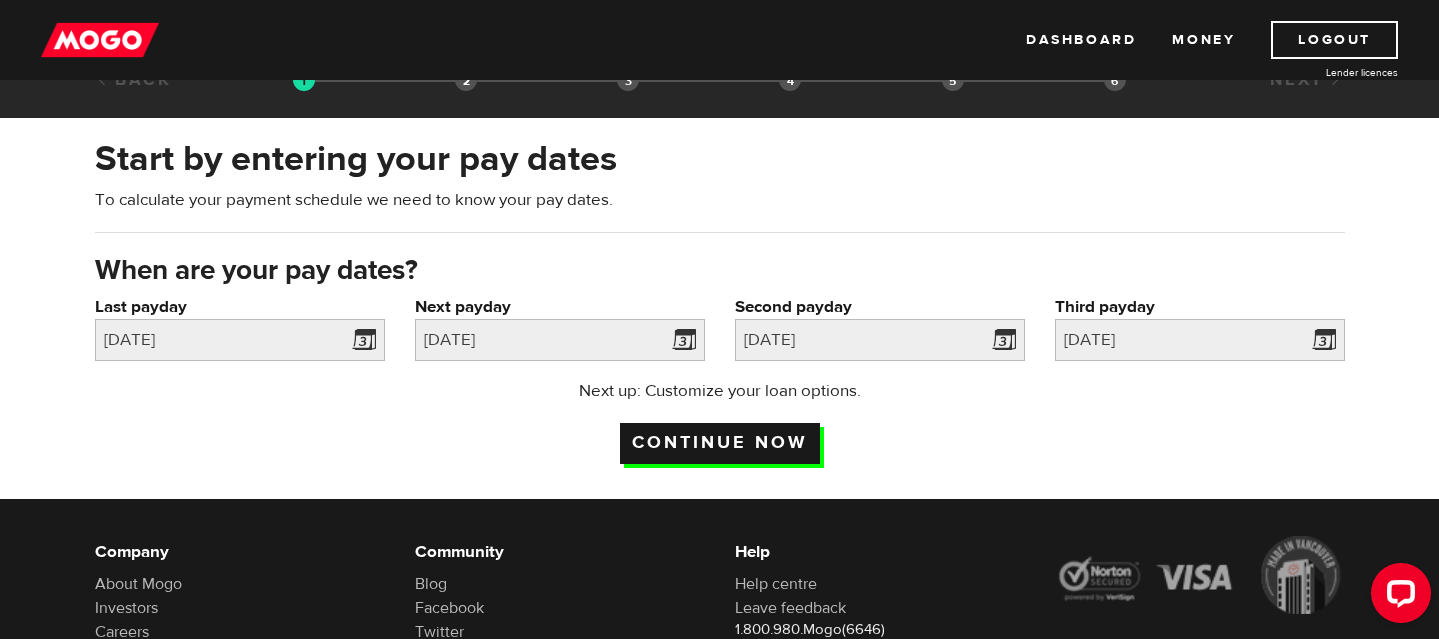 click on "Continue now" at bounding box center (720, 443) 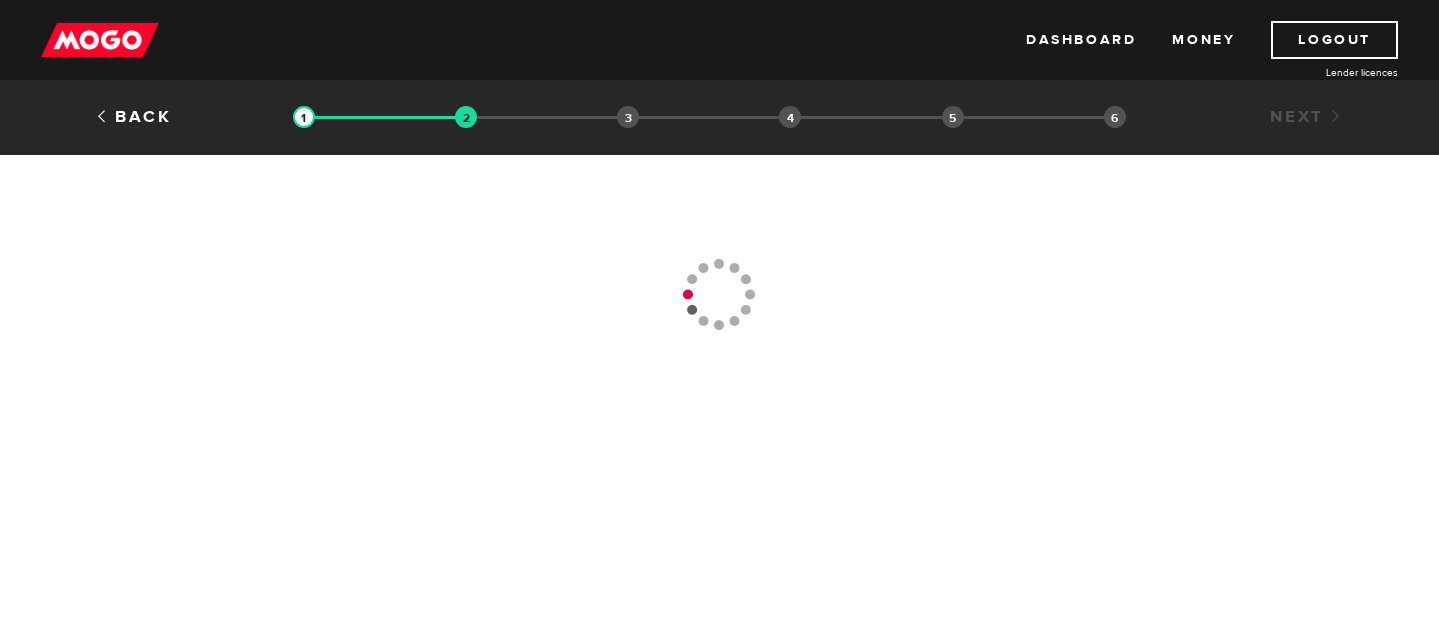 scroll, scrollTop: 0, scrollLeft: 0, axis: both 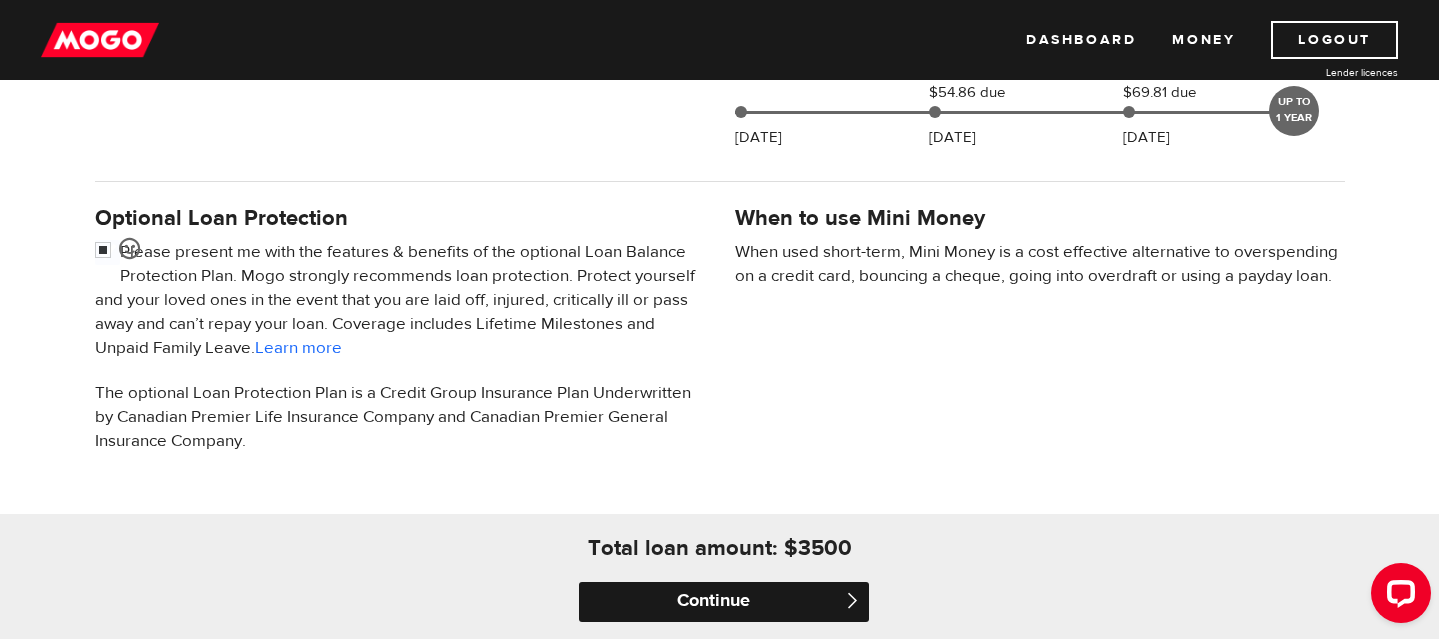 click on "Continue" at bounding box center (724, 602) 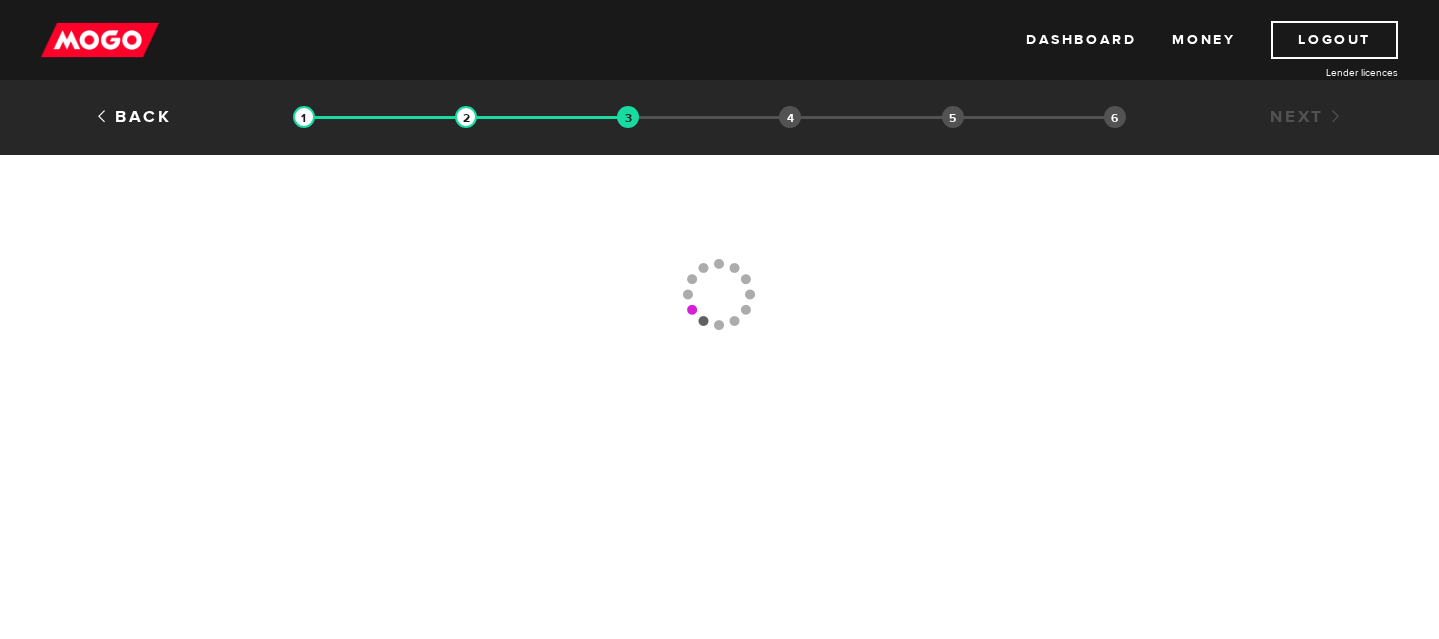 scroll, scrollTop: 0, scrollLeft: 0, axis: both 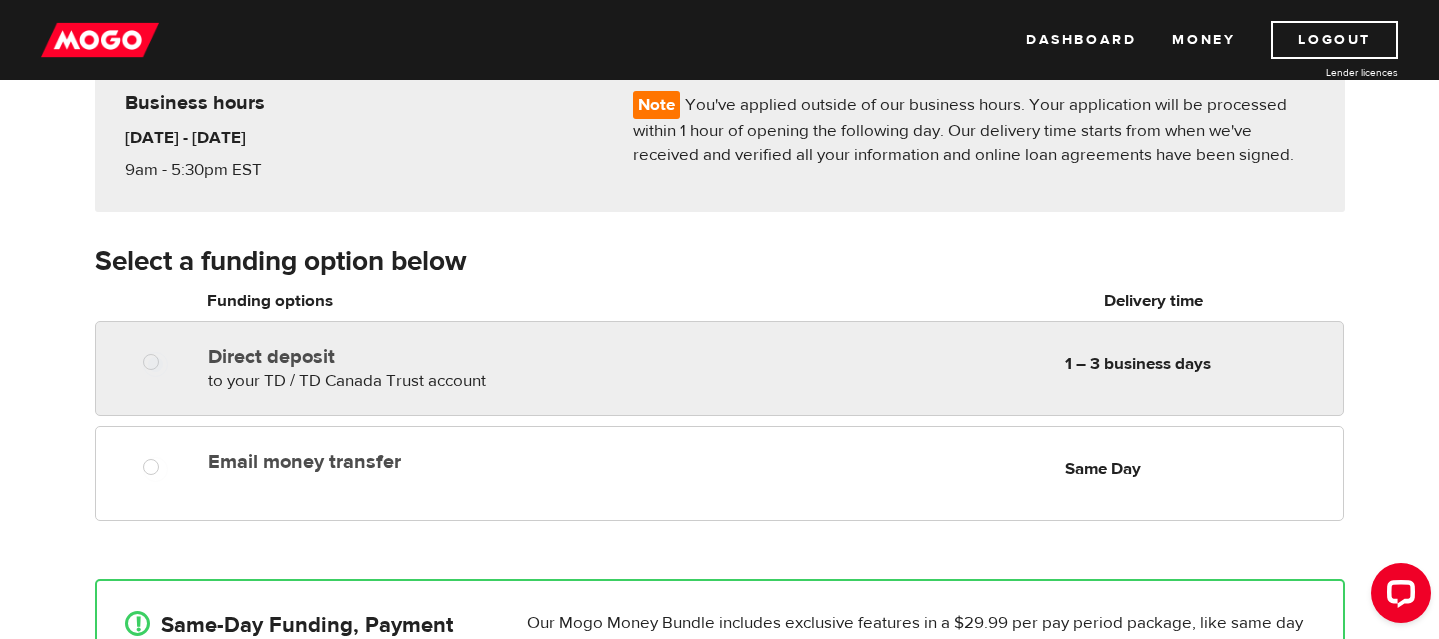 radio on "true" 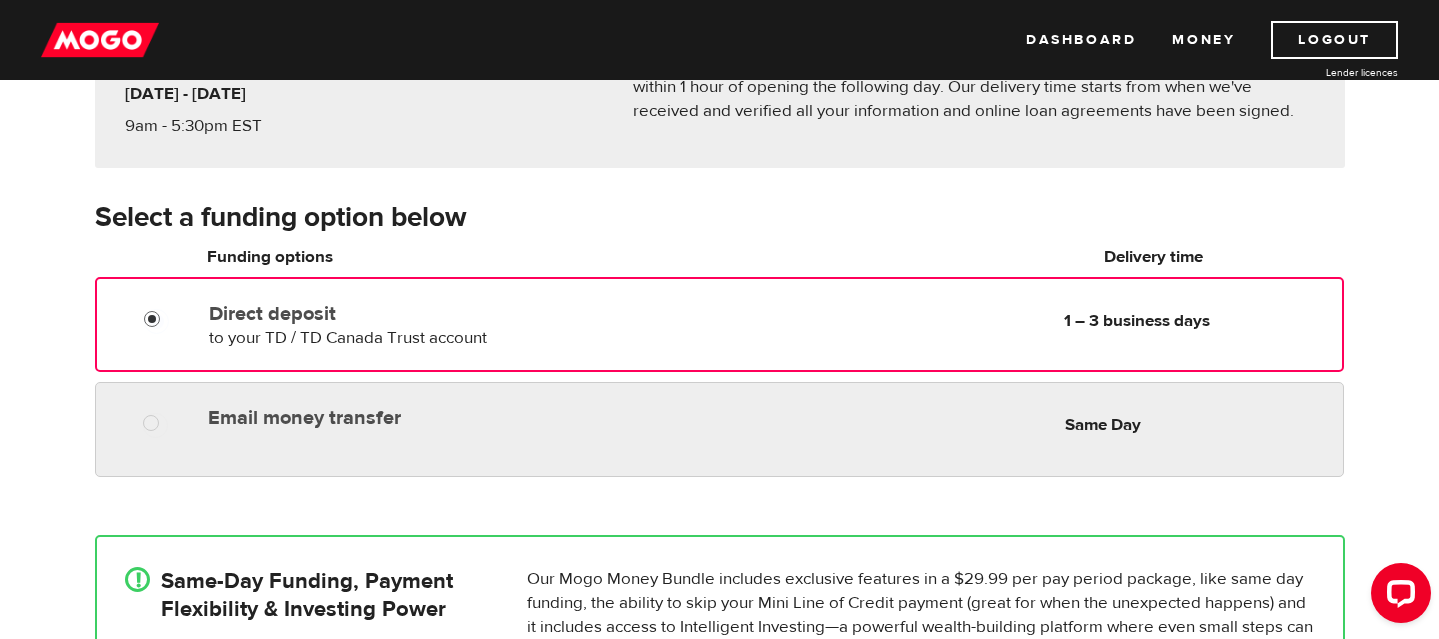 scroll, scrollTop: 229, scrollLeft: 0, axis: vertical 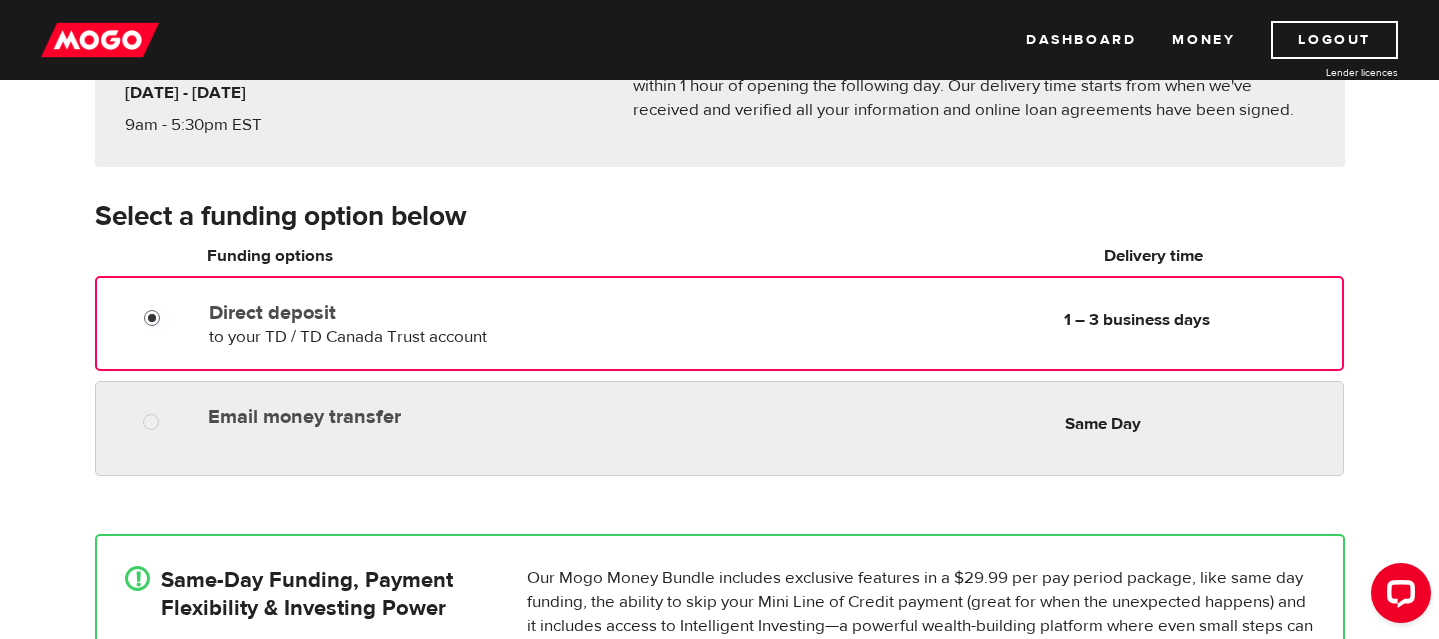 radio on "true" 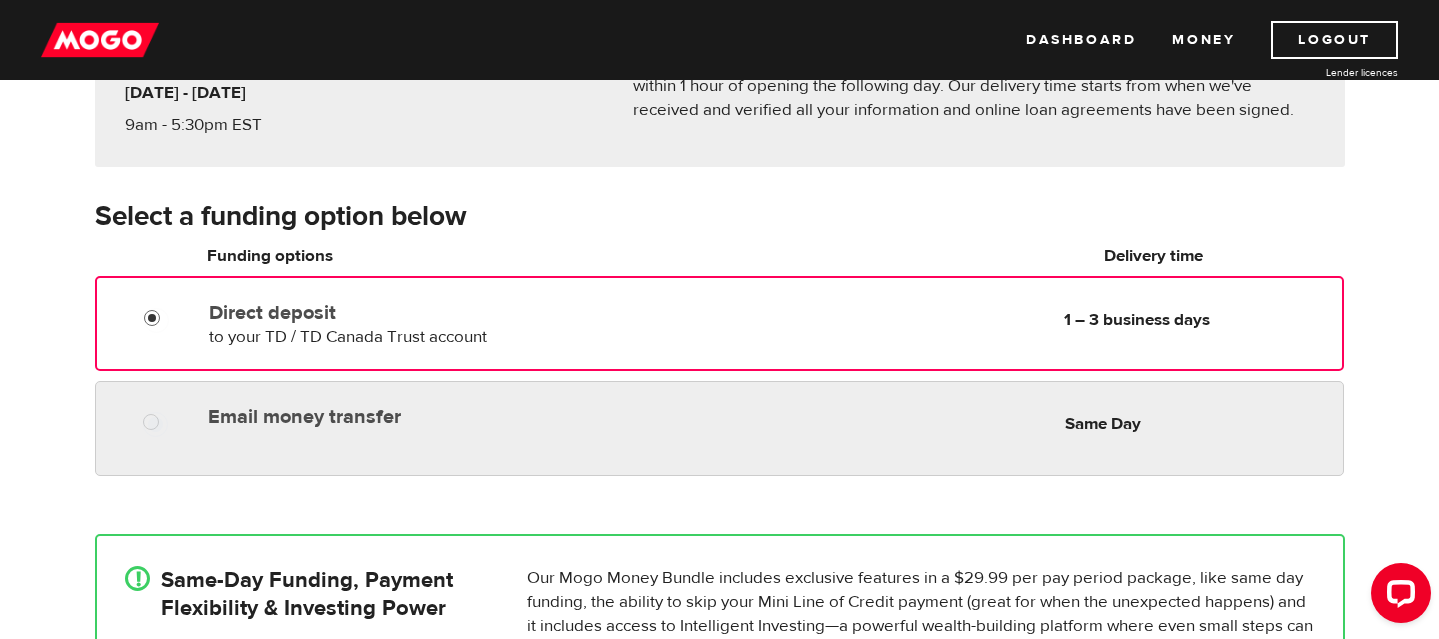 click on "Email money transfer" at bounding box center (438, 417) 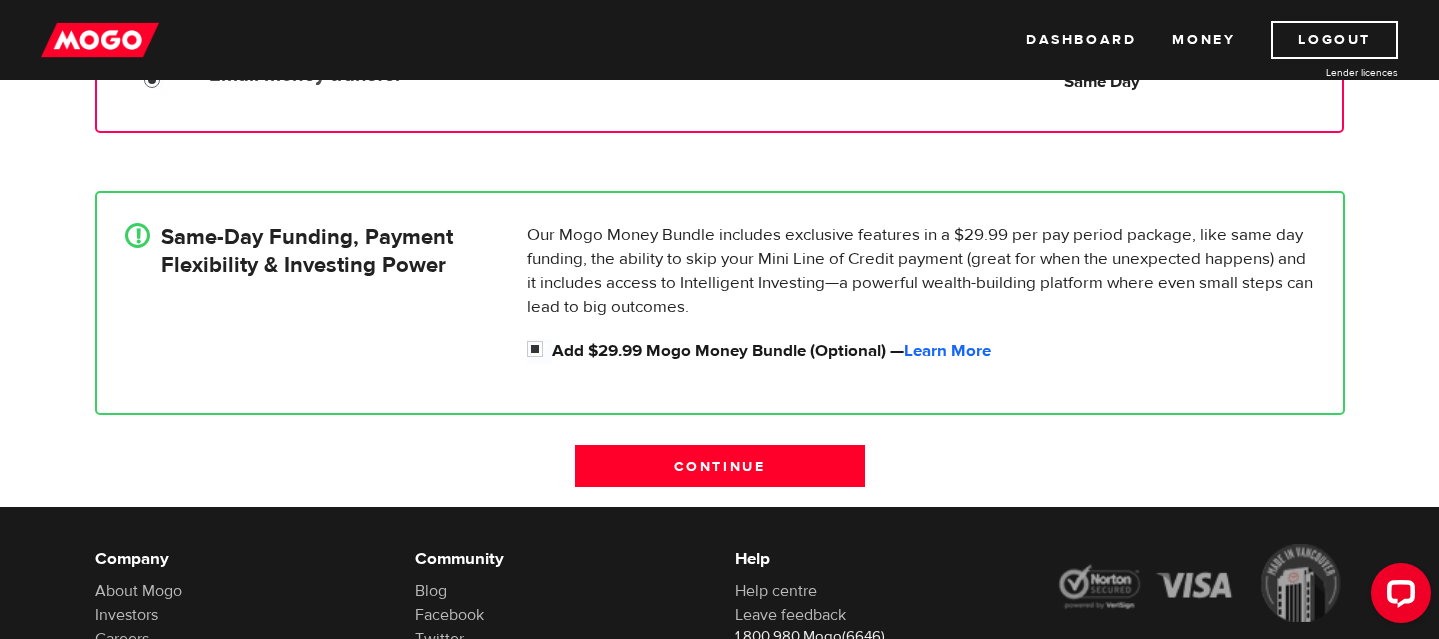 scroll, scrollTop: 595, scrollLeft: 0, axis: vertical 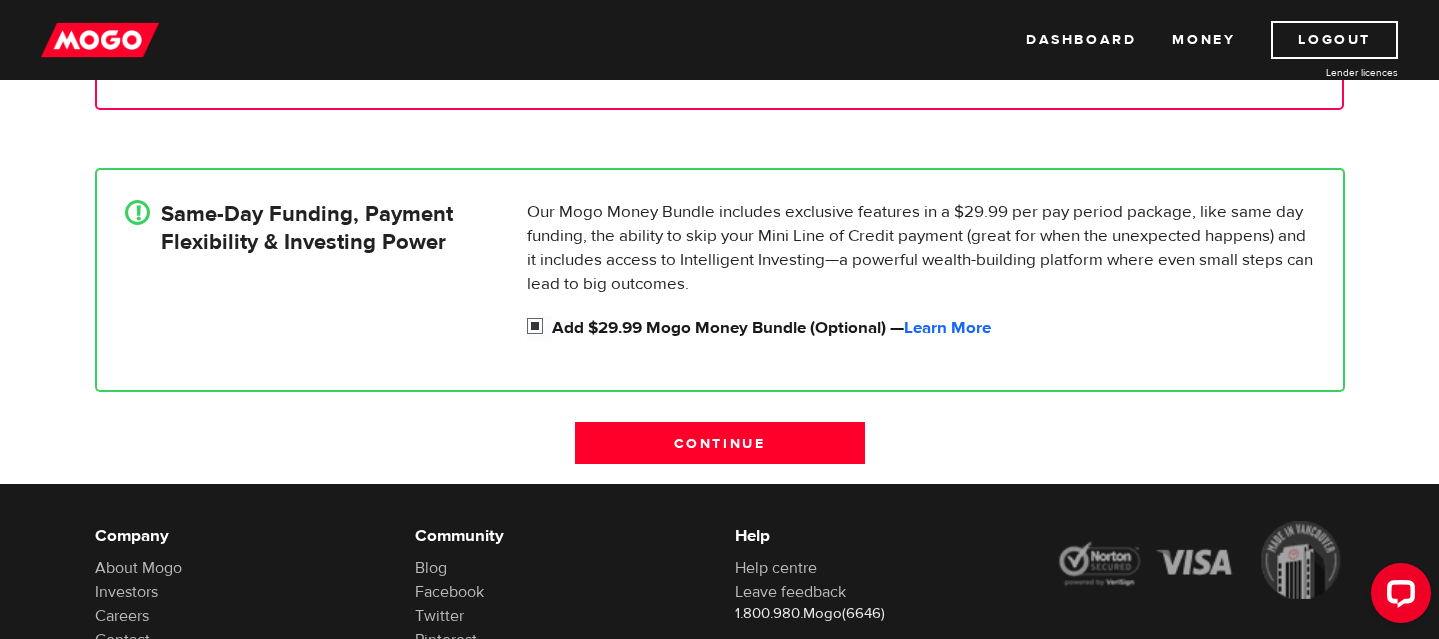 click on "Add $29.99 Mogo Money Bundle (Optional) —  Learn More" at bounding box center (539, 328) 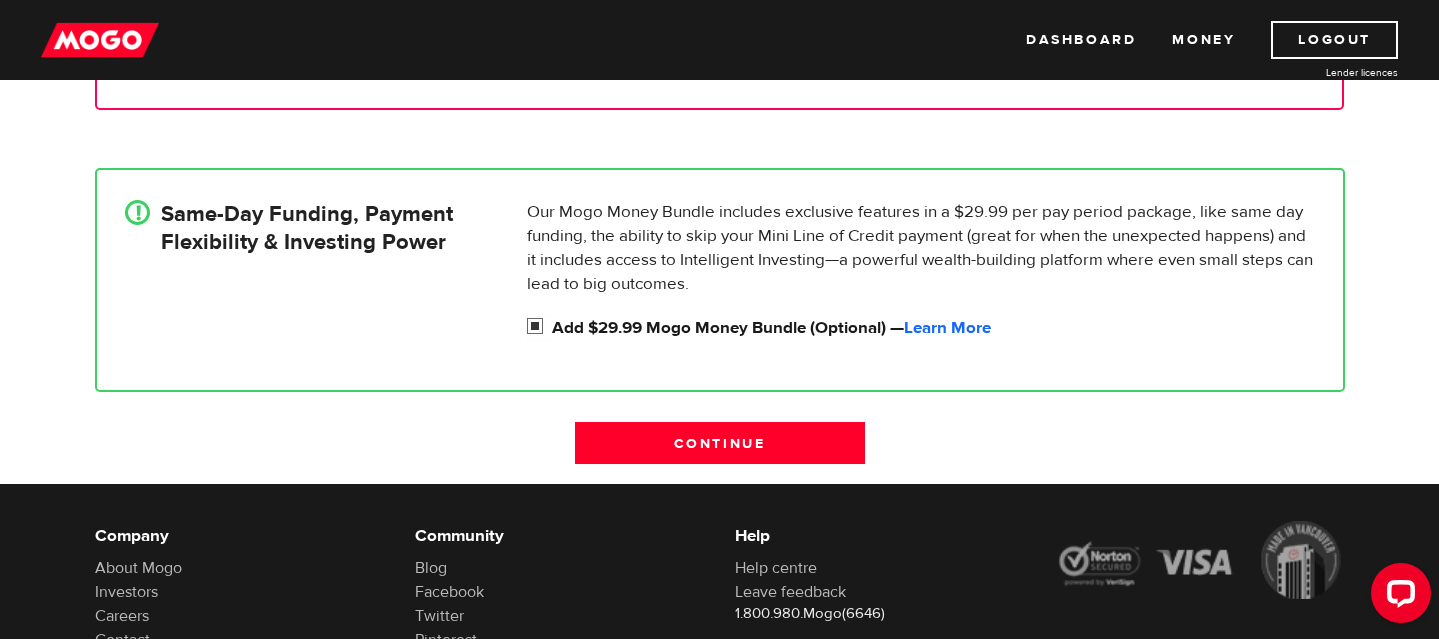 radio on "false" 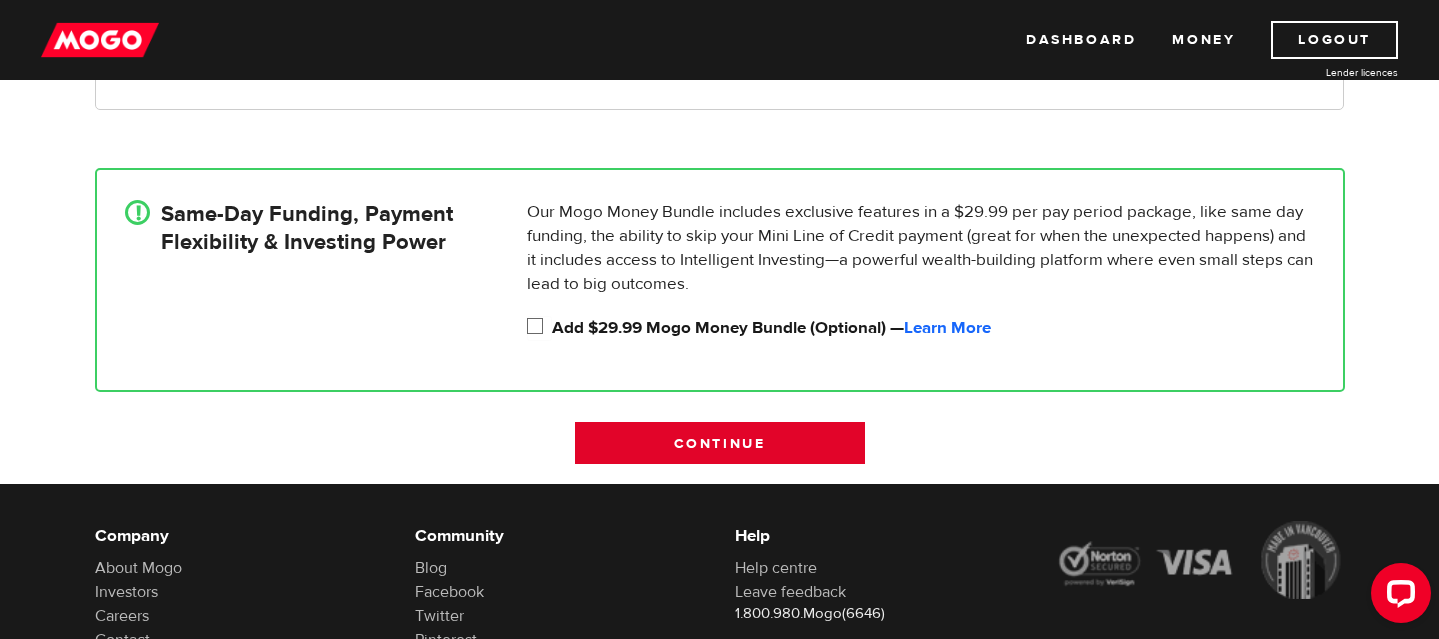 click on "Continue" at bounding box center (720, 443) 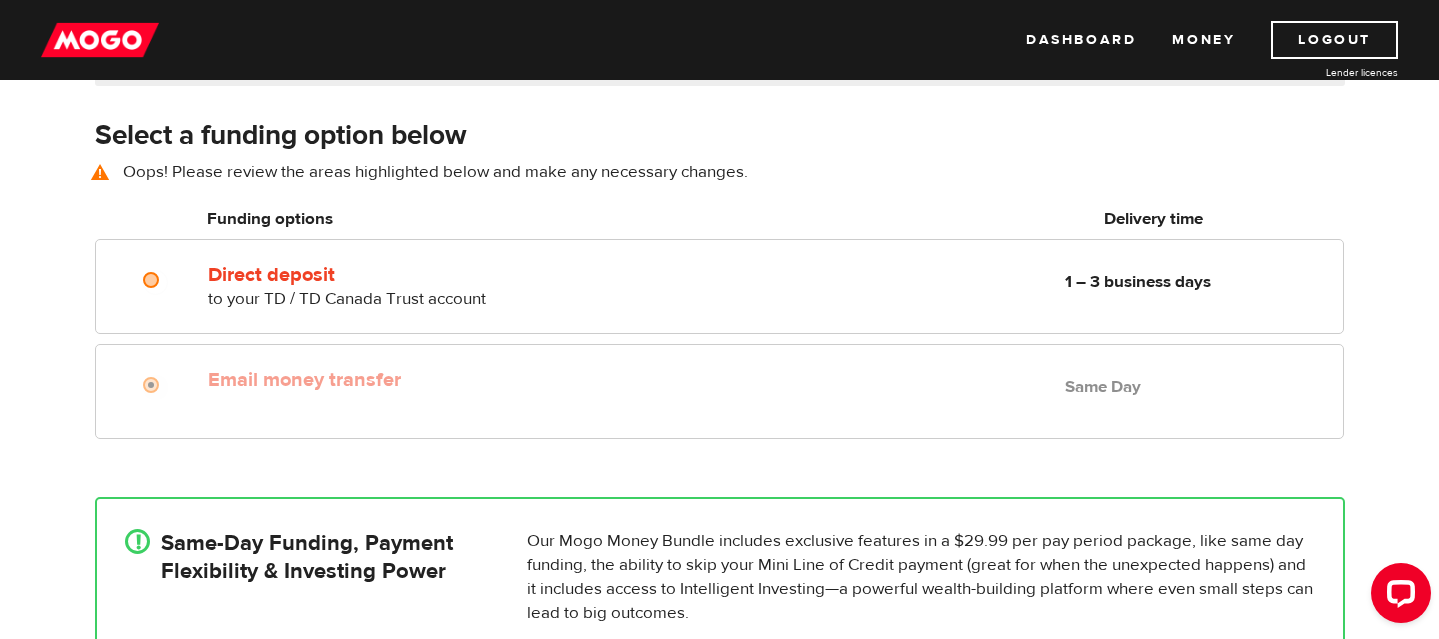 scroll, scrollTop: 279, scrollLeft: 0, axis: vertical 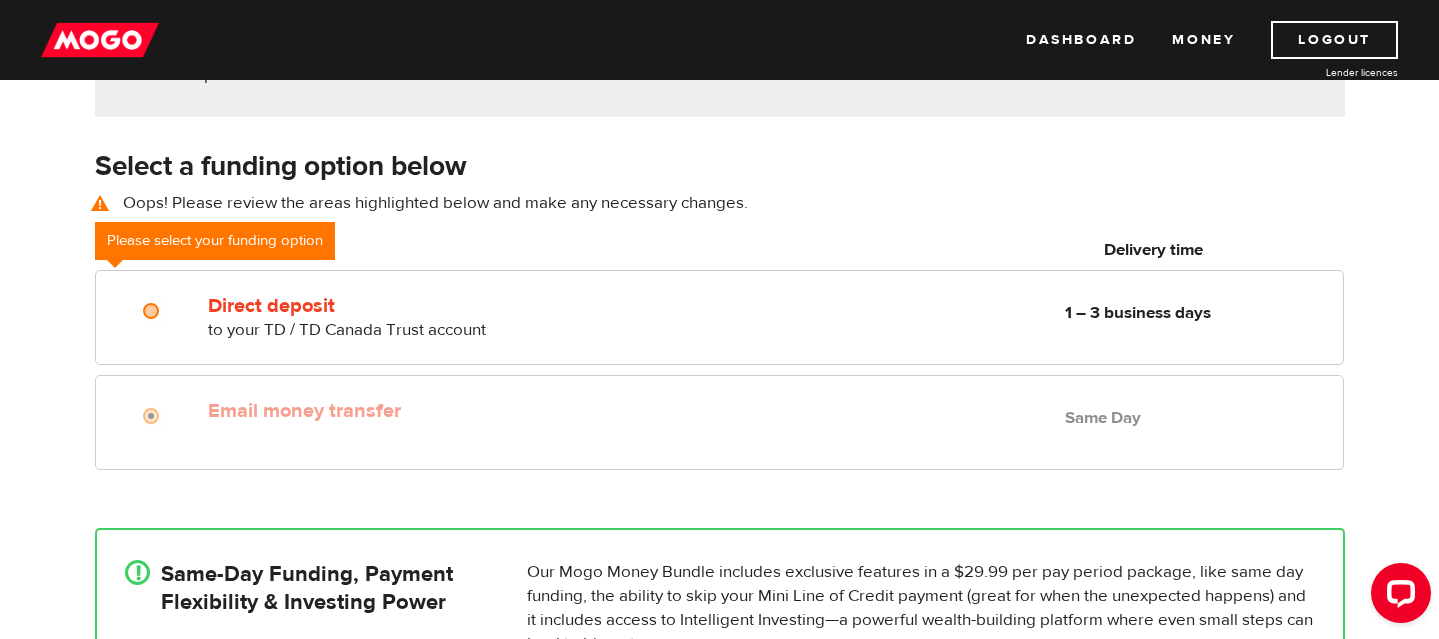 click on "Email money transfer" at bounding box center (438, 411) 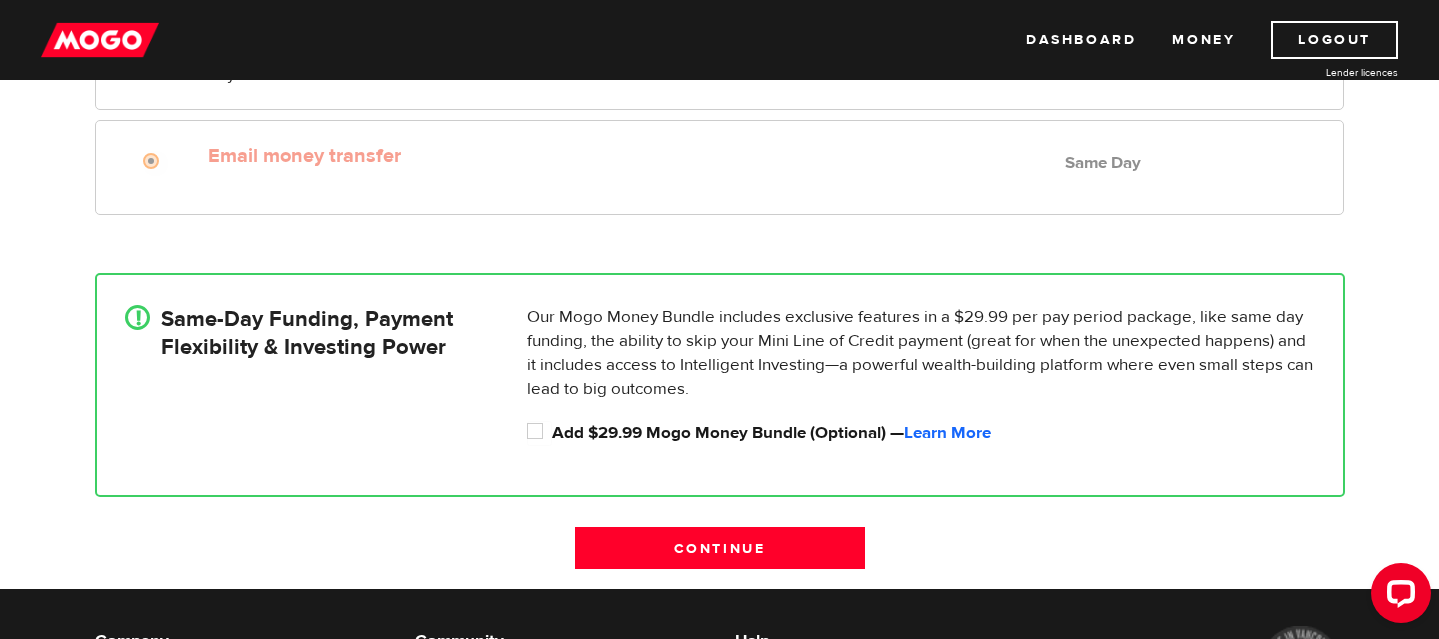 scroll, scrollTop: 537, scrollLeft: 0, axis: vertical 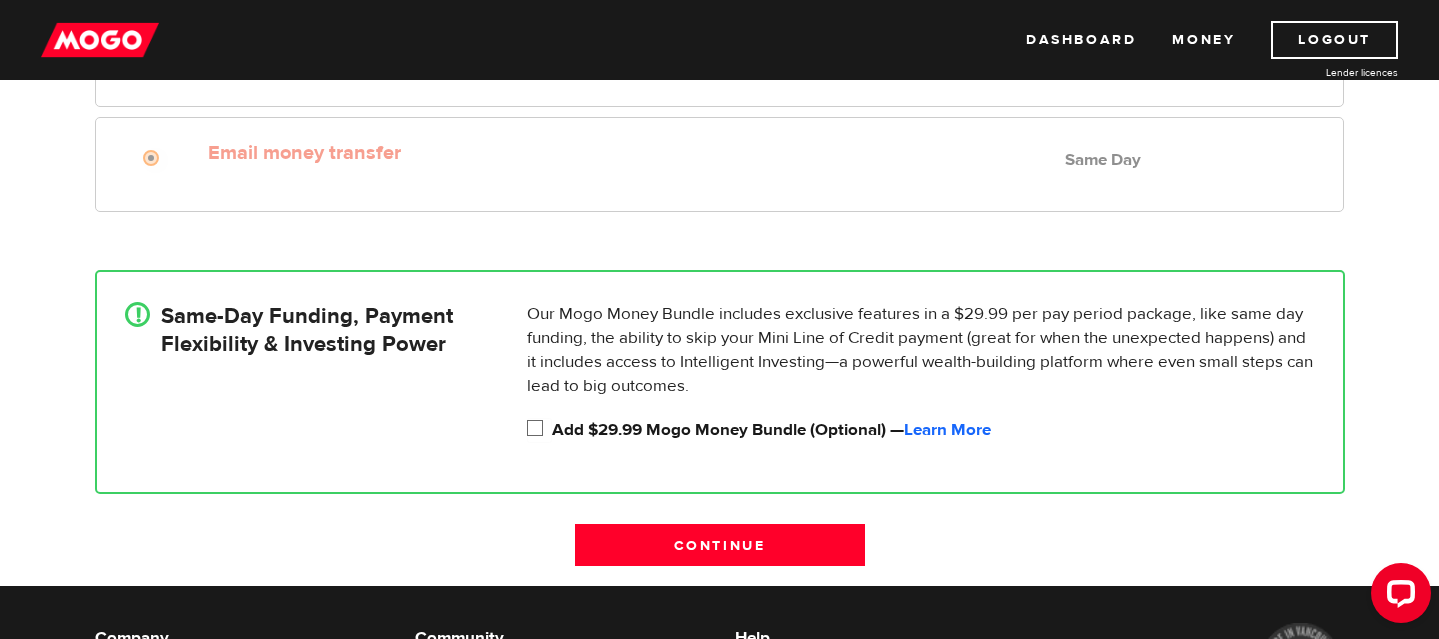 click on "Add $29.99 Mogo Money Bundle (Optional) —  Learn More" at bounding box center (539, 430) 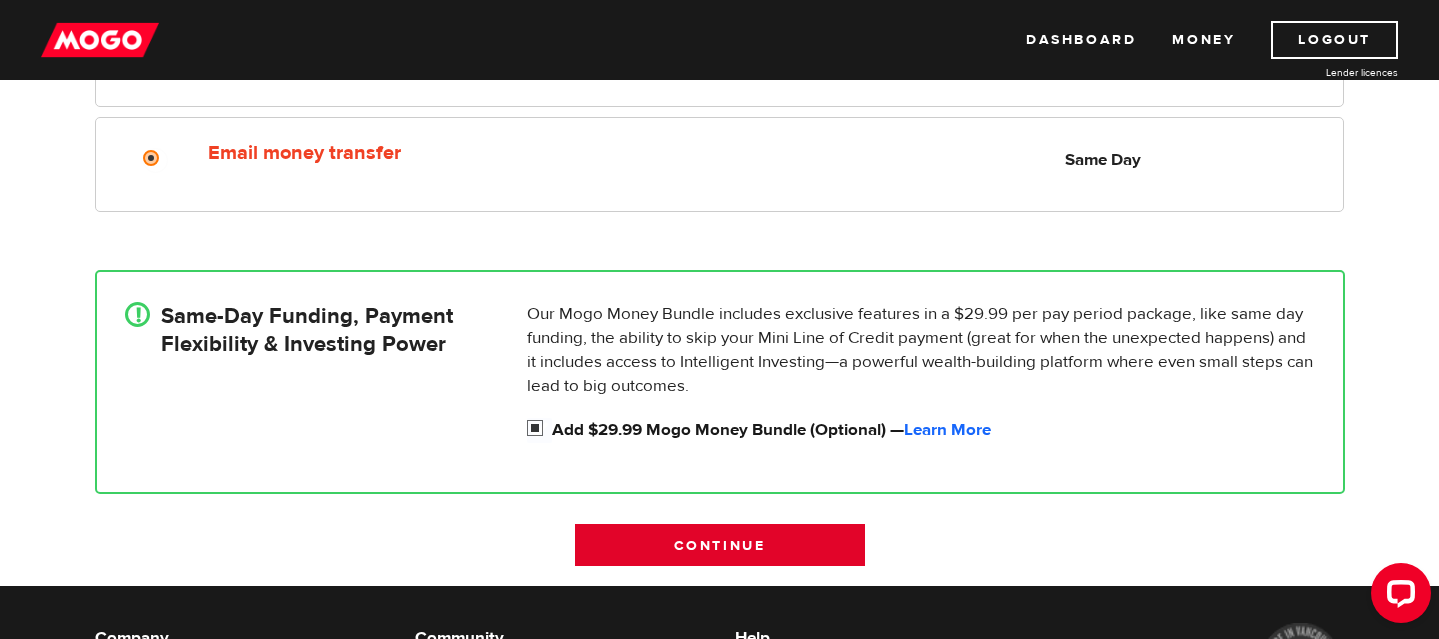 click on "Continue" at bounding box center (720, 545) 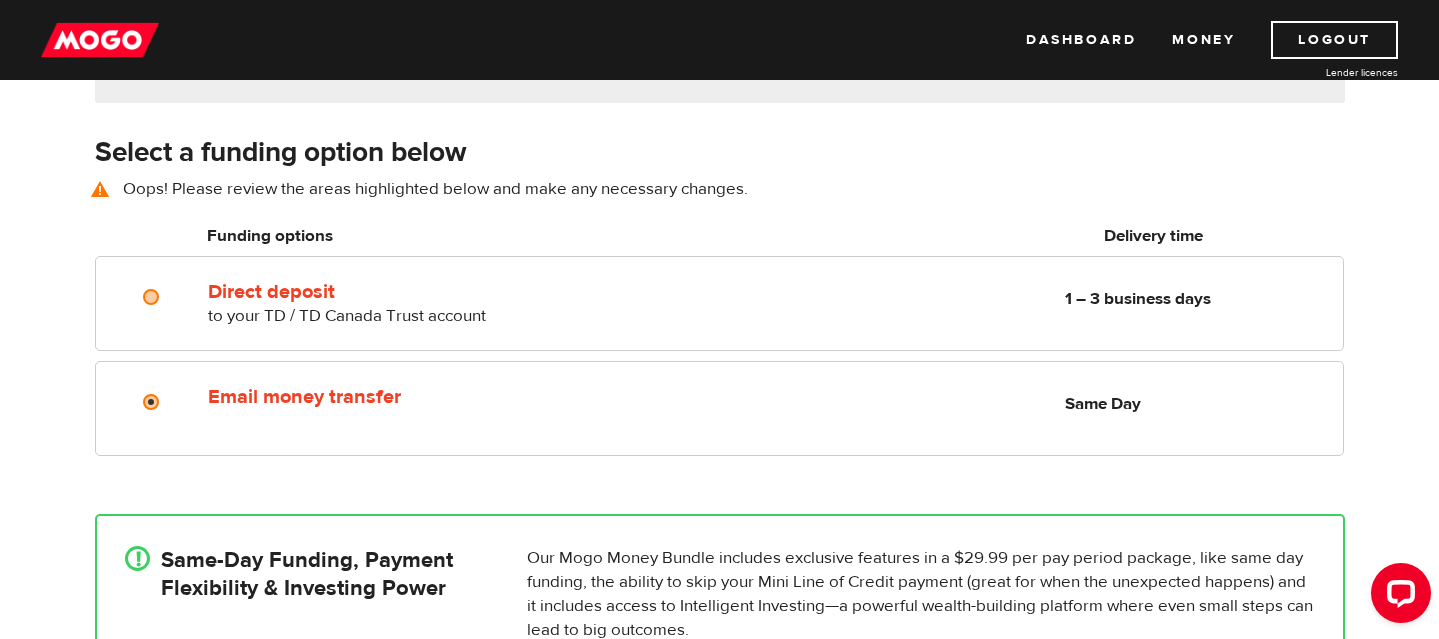 scroll, scrollTop: 279, scrollLeft: 0, axis: vertical 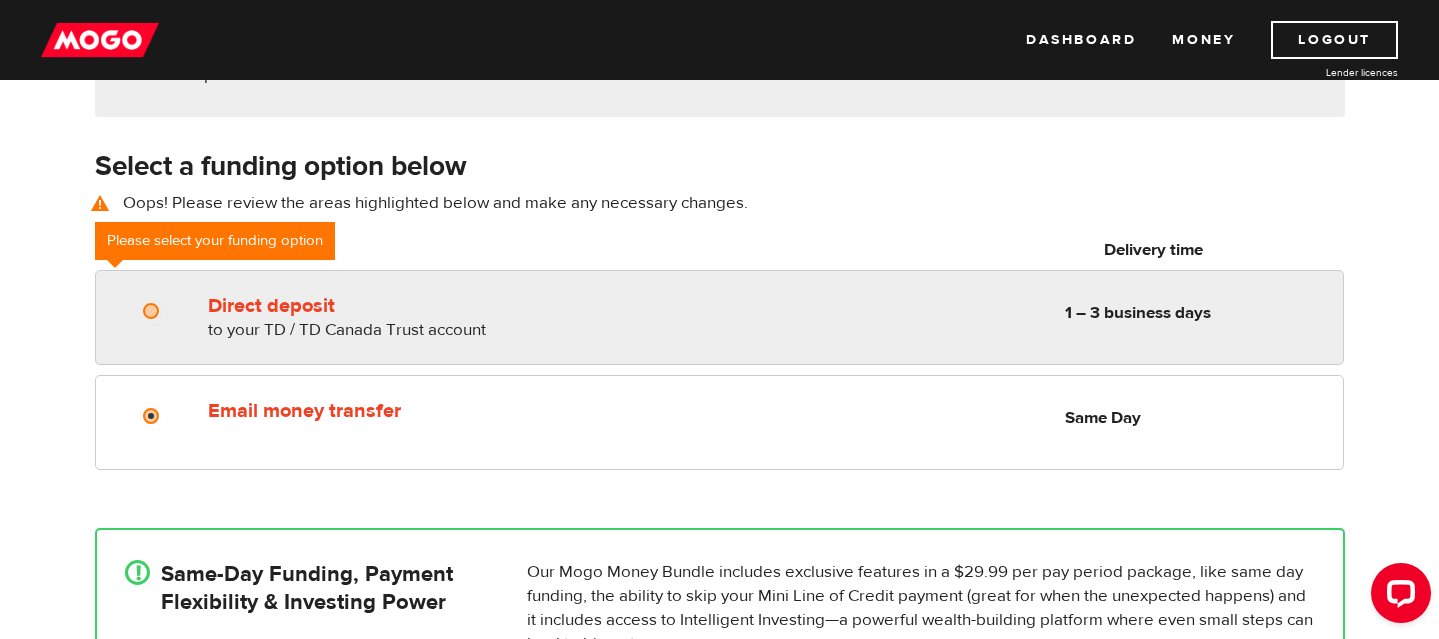 radio on "true" 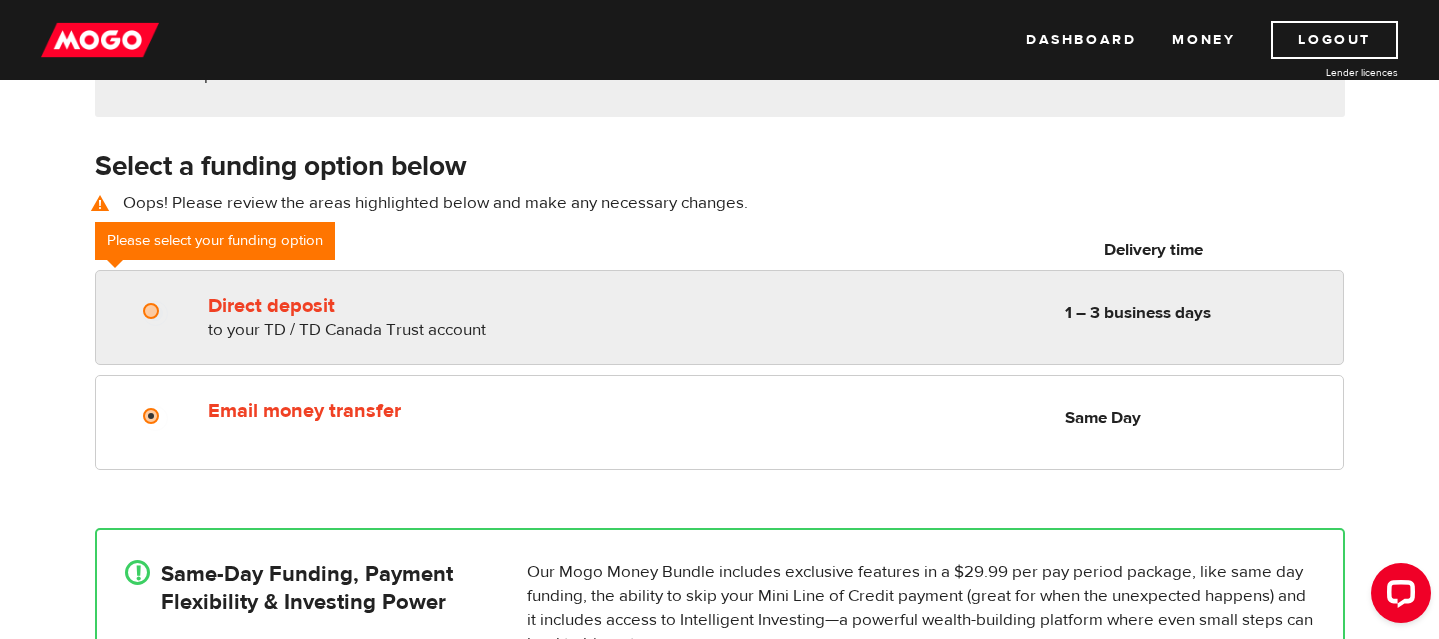 click on "Direct deposit" at bounding box center (155, 313) 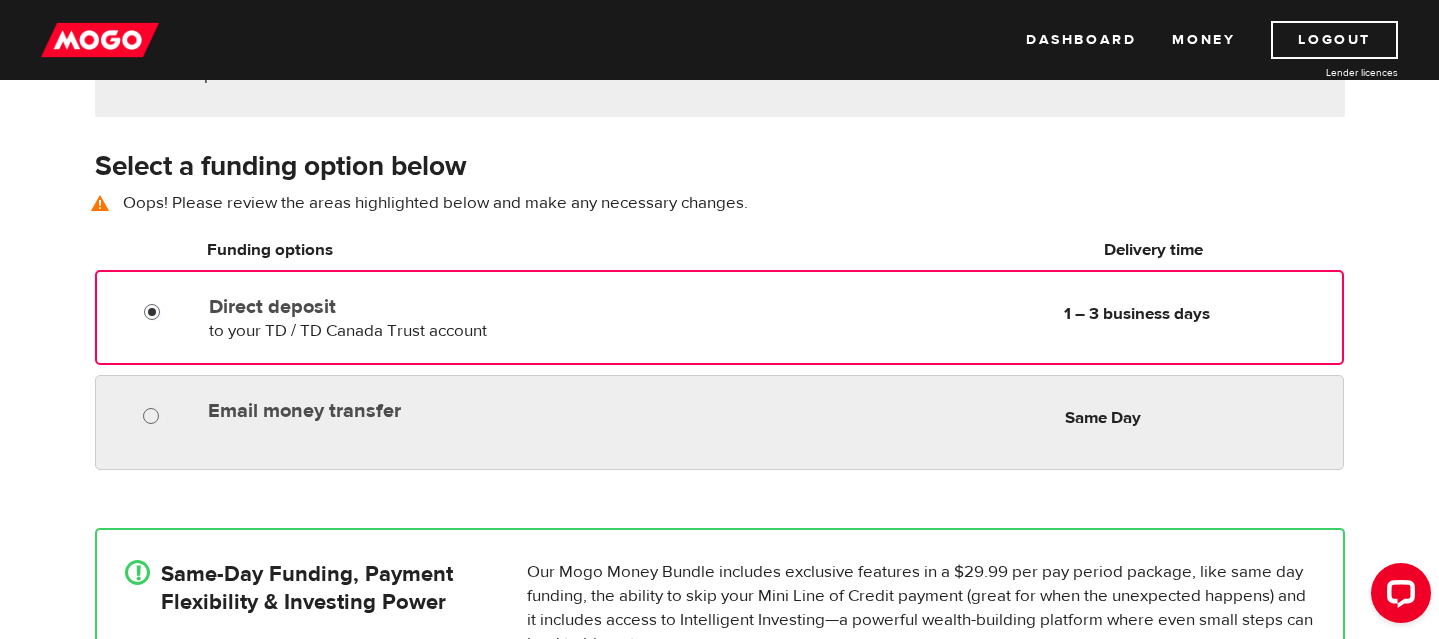 radio on "true" 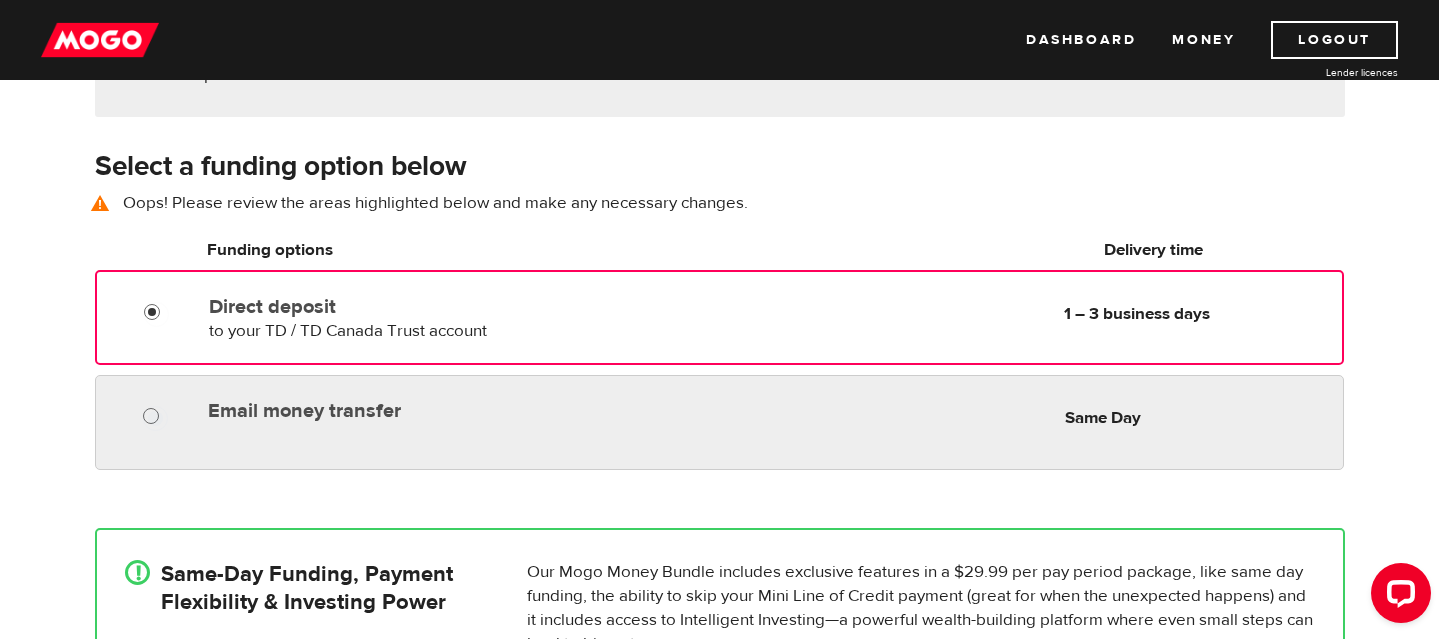 click on "Email money transfer" at bounding box center [155, 418] 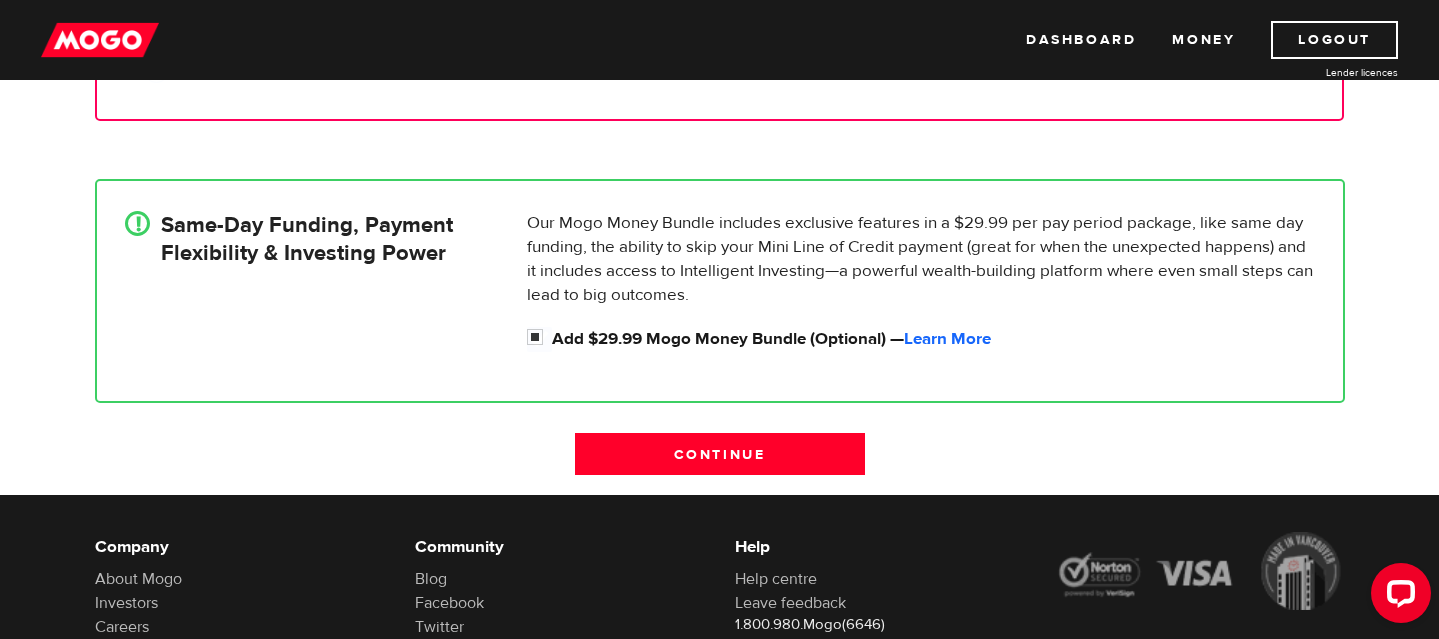 scroll, scrollTop: 640, scrollLeft: 0, axis: vertical 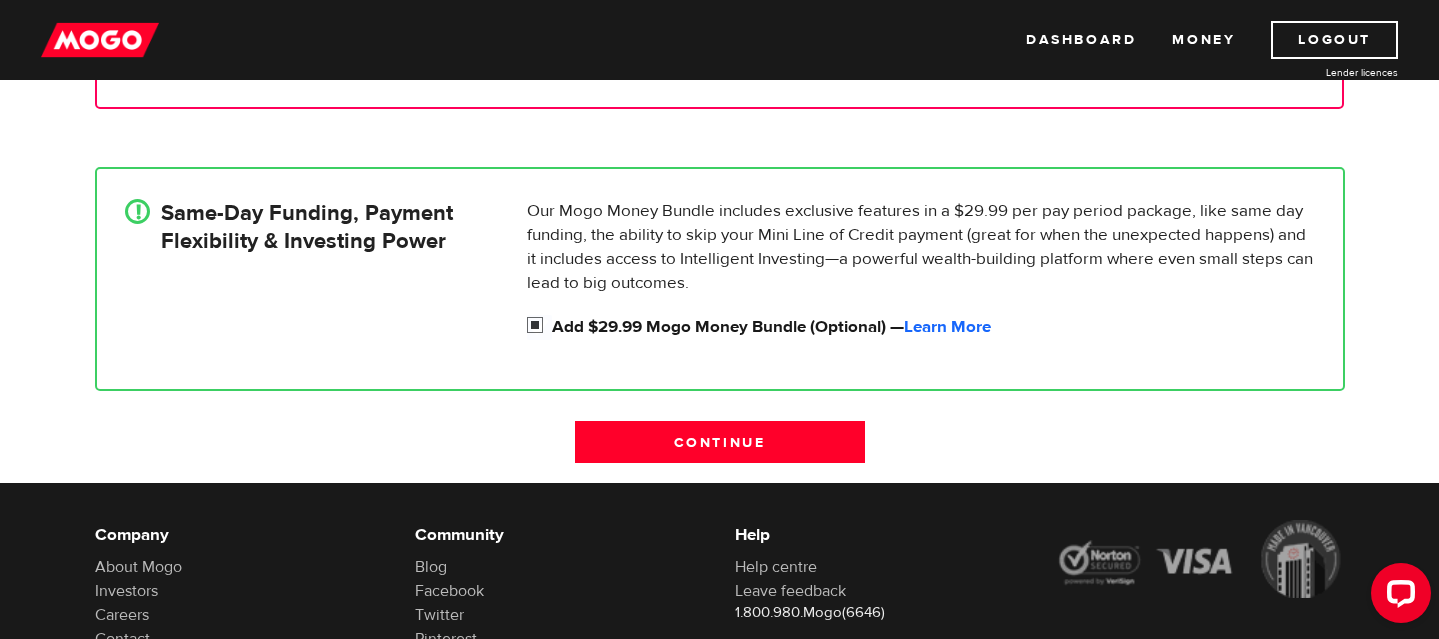 click on "Add $29.99 Mogo Money Bundle (Optional) —  Learn More" at bounding box center [539, 327] 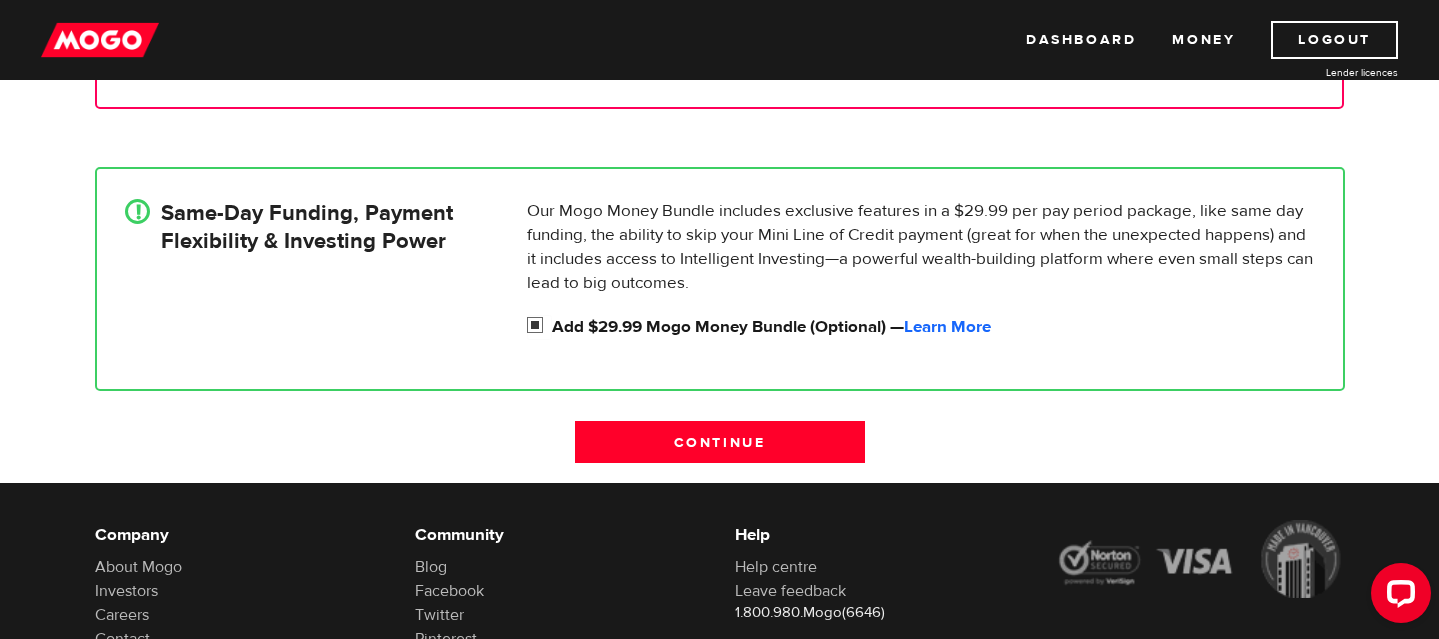 radio on "false" 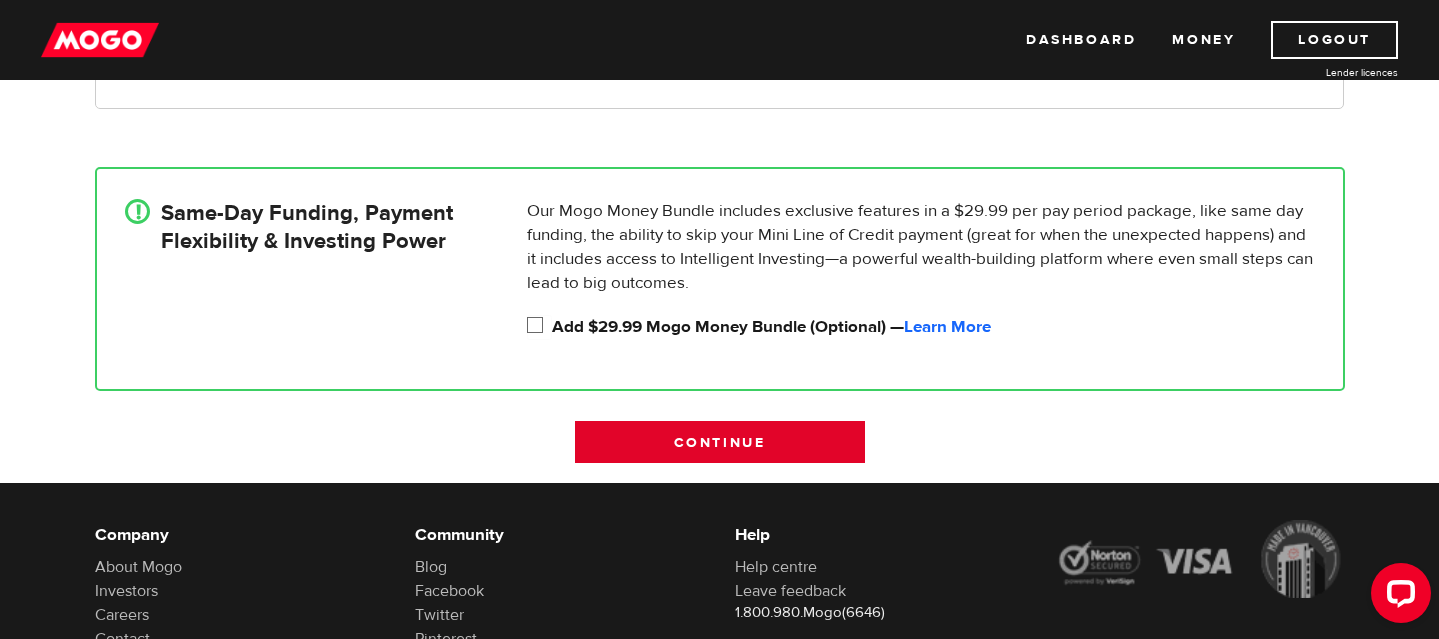 click on "Continue" at bounding box center (720, 442) 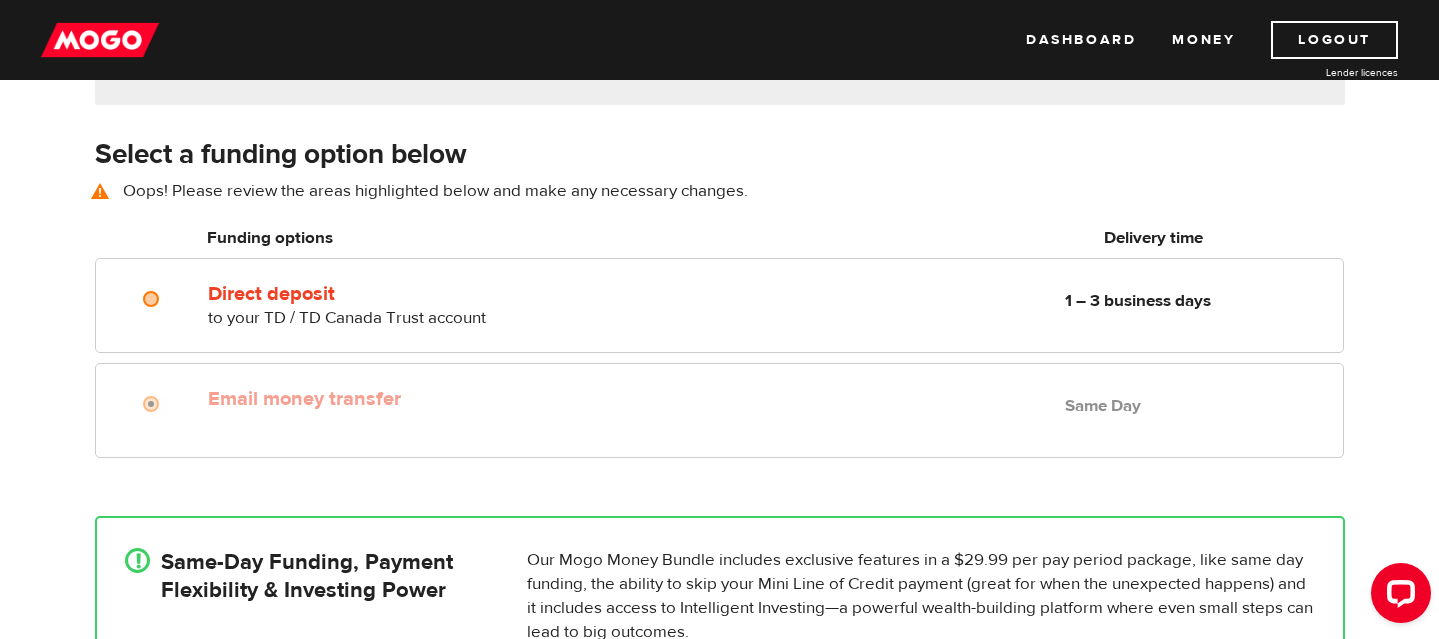 scroll, scrollTop: 279, scrollLeft: 0, axis: vertical 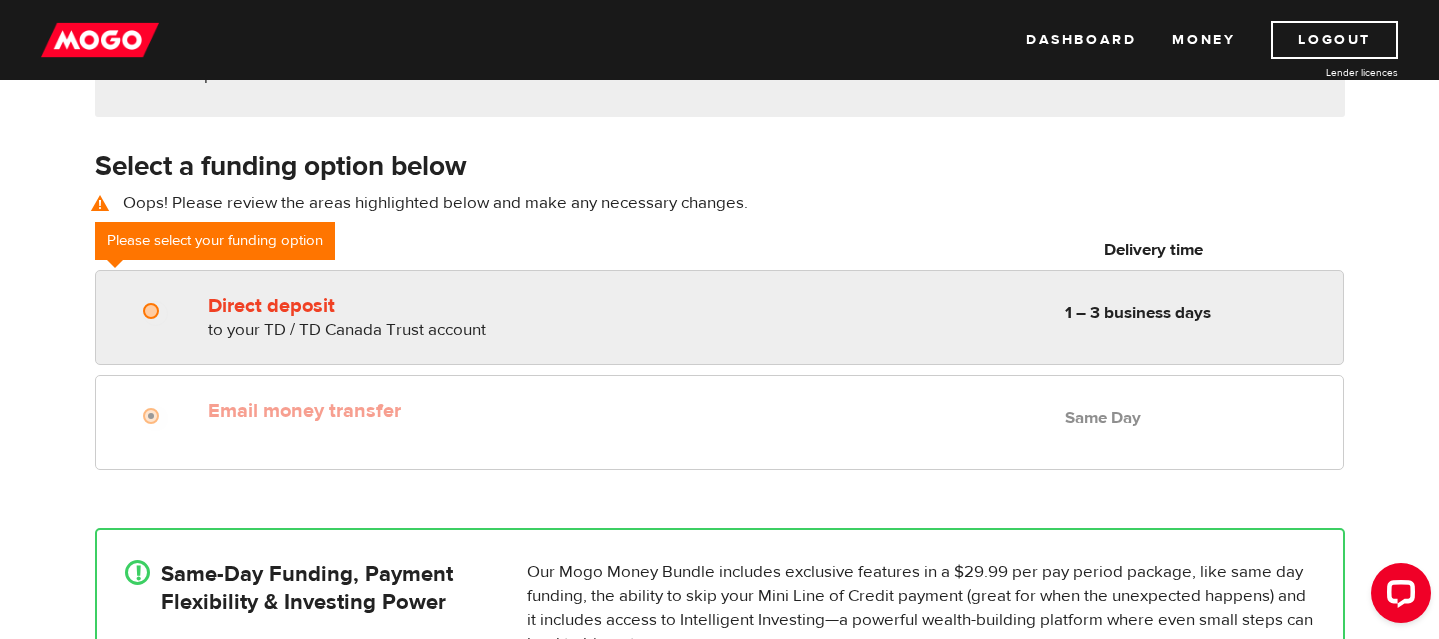 radio on "true" 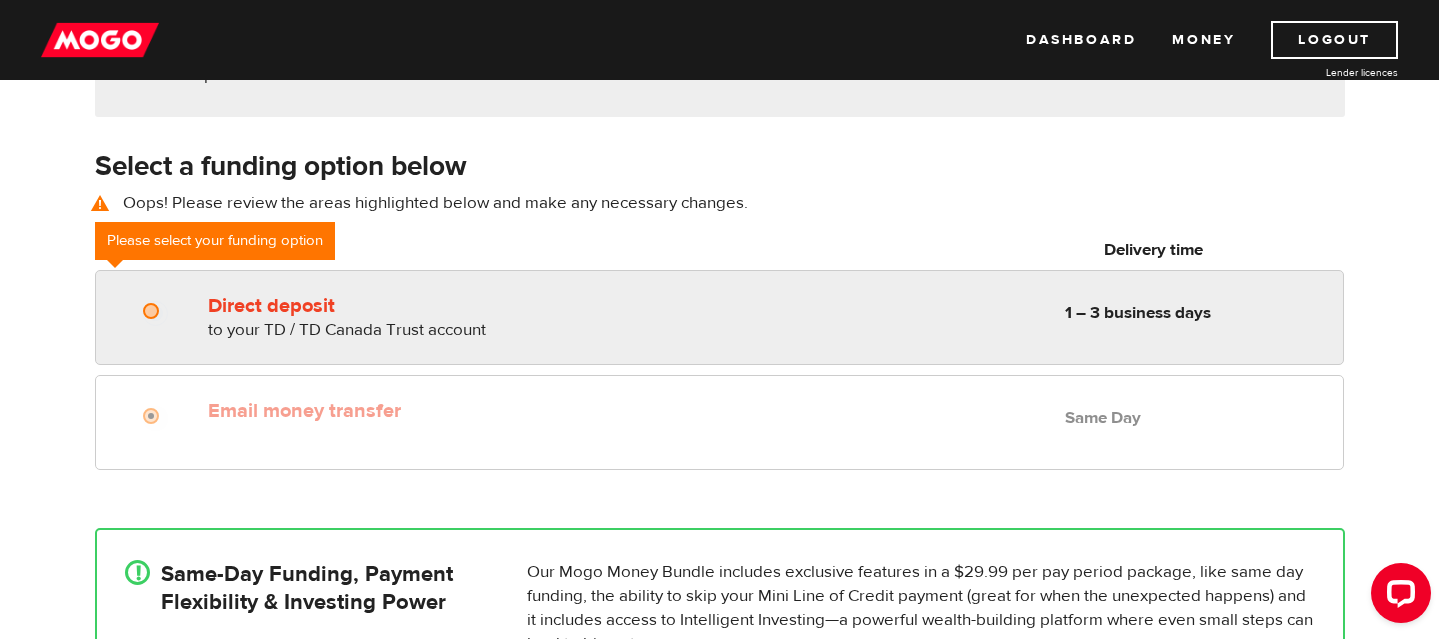 click on "Direct deposit to your TD / TD Canada Trust account Delivery in  1 – 3 business days 1 – 3 business days" at bounding box center (719, 317) 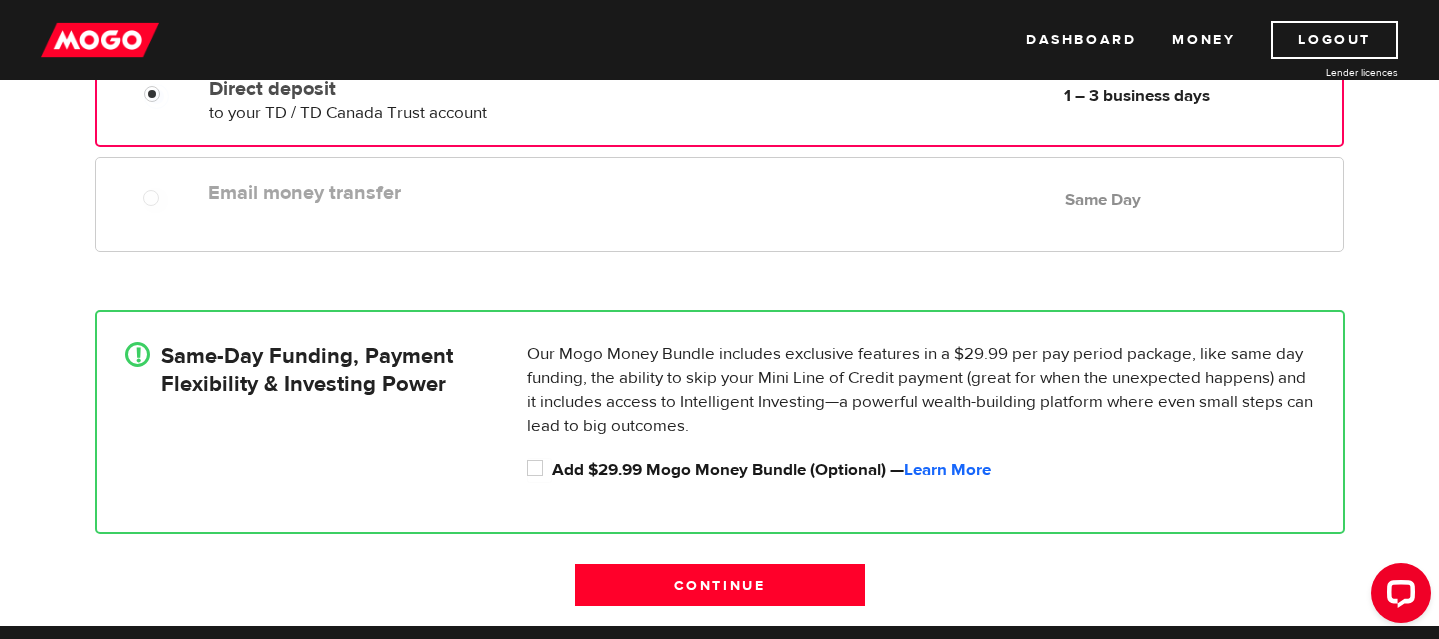 scroll, scrollTop: 505, scrollLeft: 0, axis: vertical 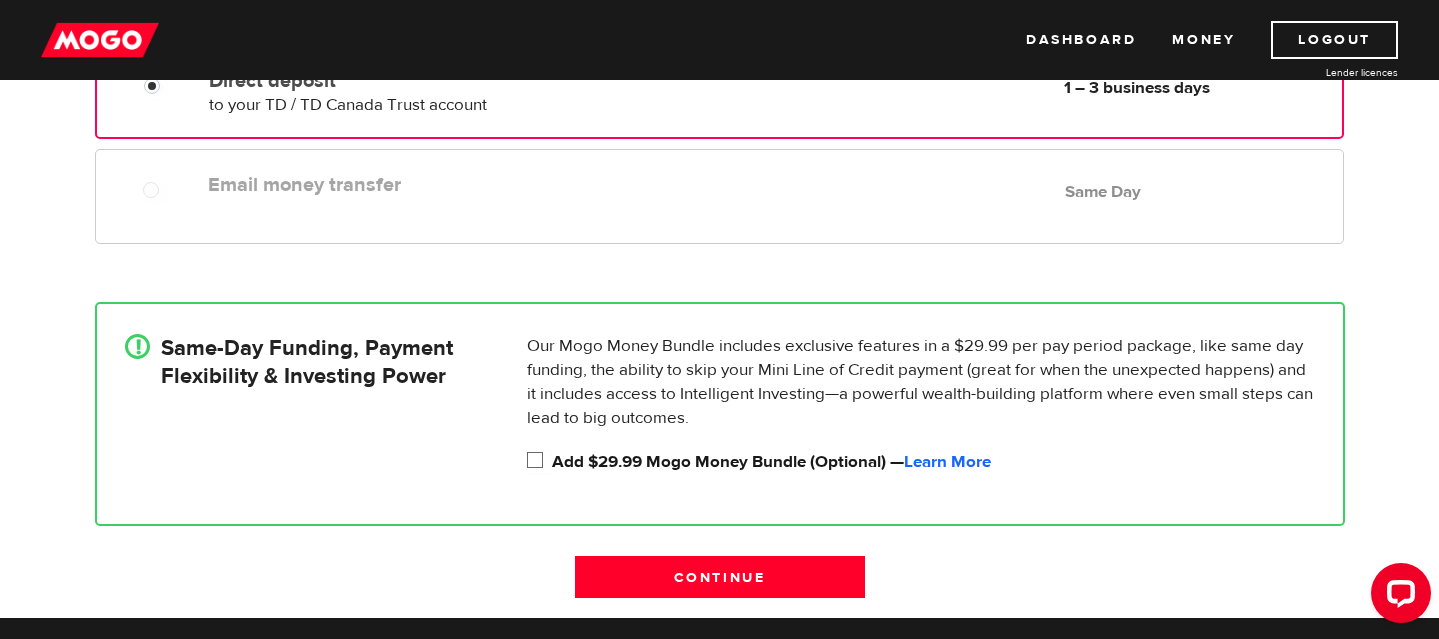 click on "Add $29.99 Mogo Money Bundle (Optional) —  Learn More" at bounding box center [539, 462] 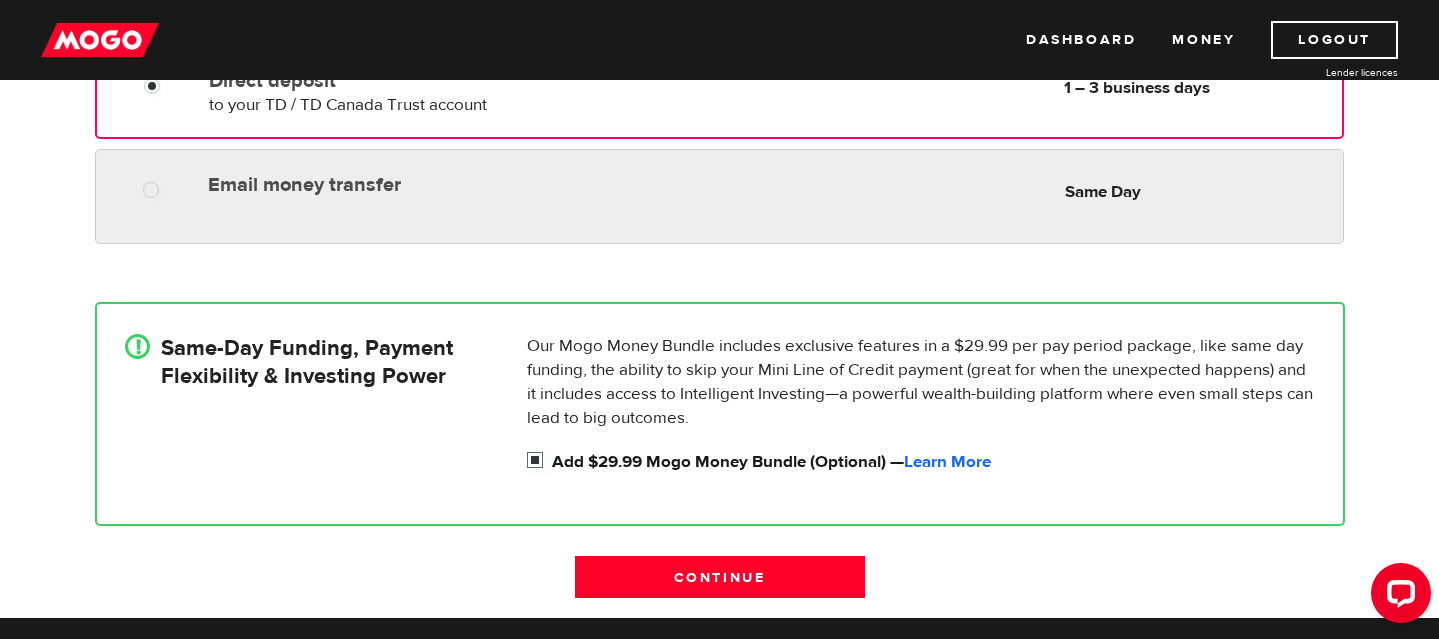 click on "Email money transfer" at bounding box center (438, 185) 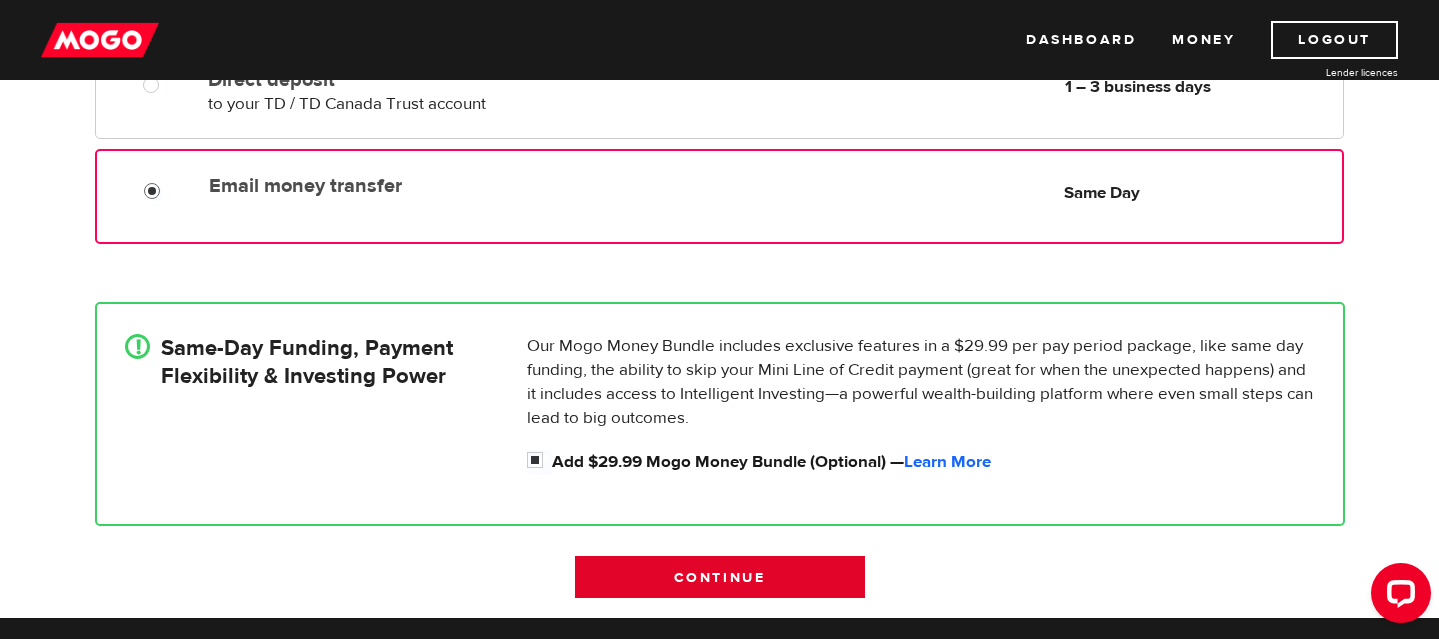 click on "Continue" at bounding box center (720, 577) 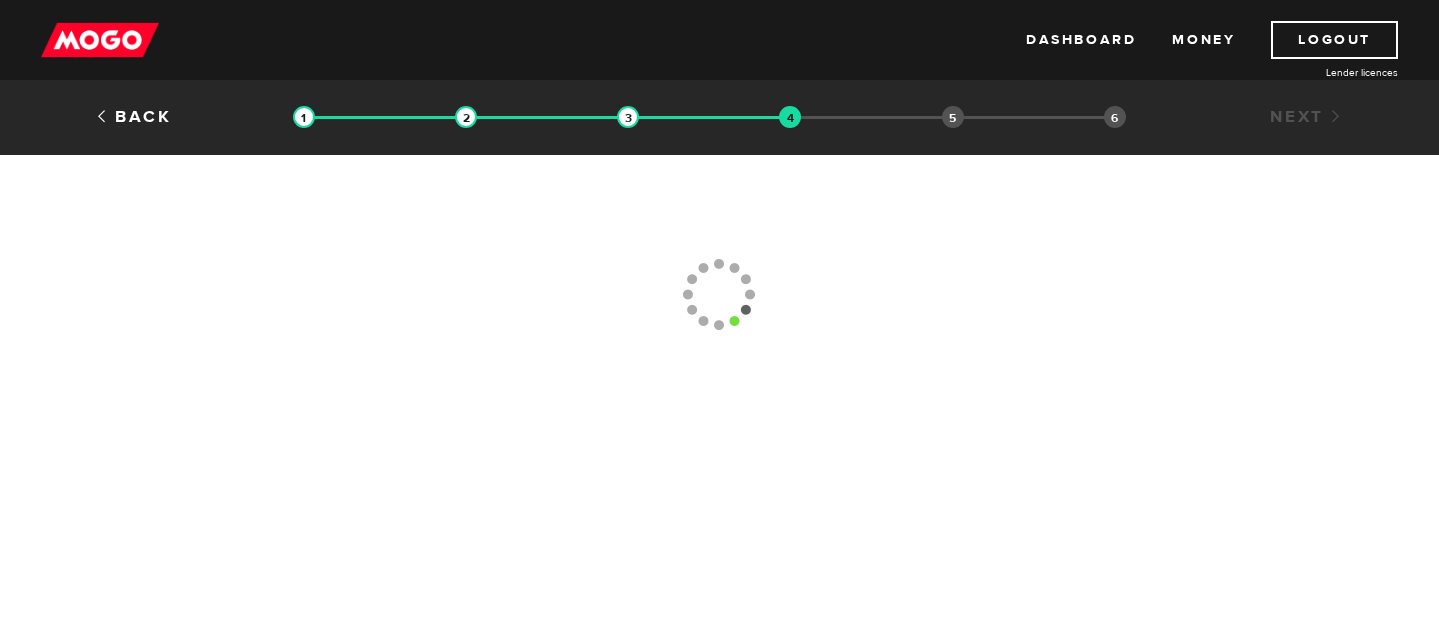 scroll, scrollTop: 0, scrollLeft: 0, axis: both 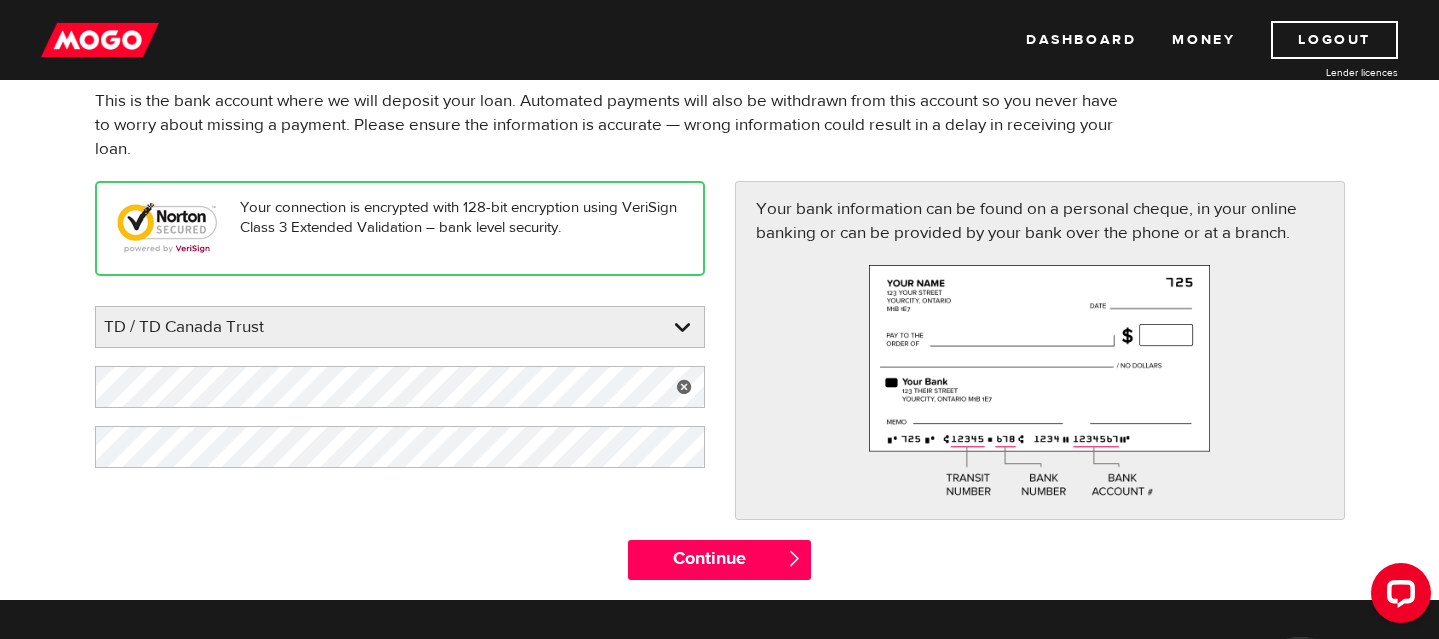 click on "" at bounding box center [794, 558] 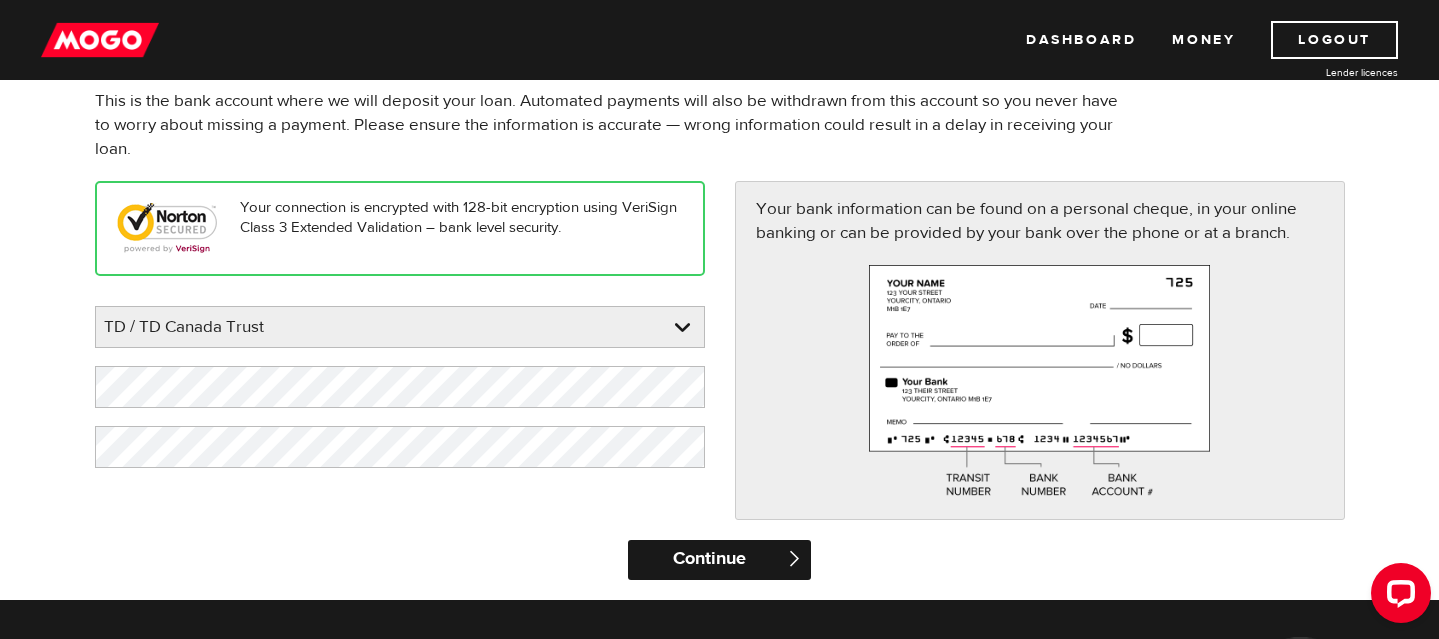 click on "Continue" at bounding box center [719, 560] 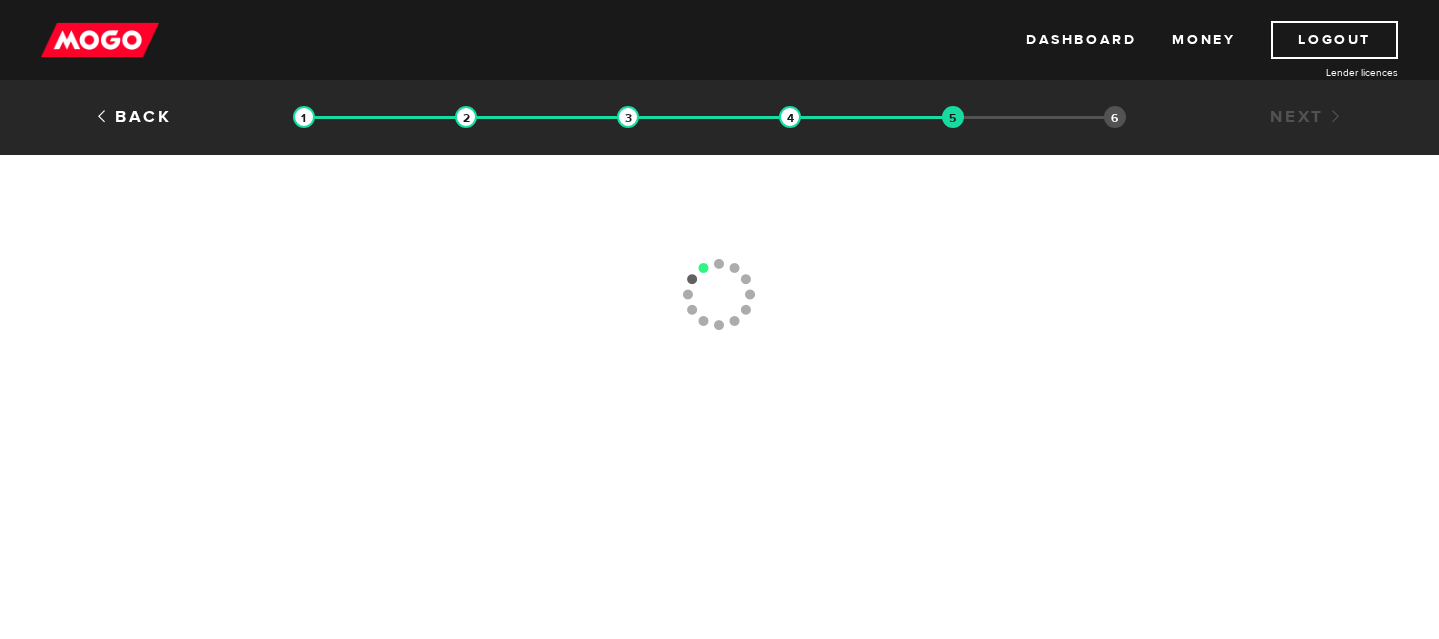 scroll, scrollTop: 0, scrollLeft: 0, axis: both 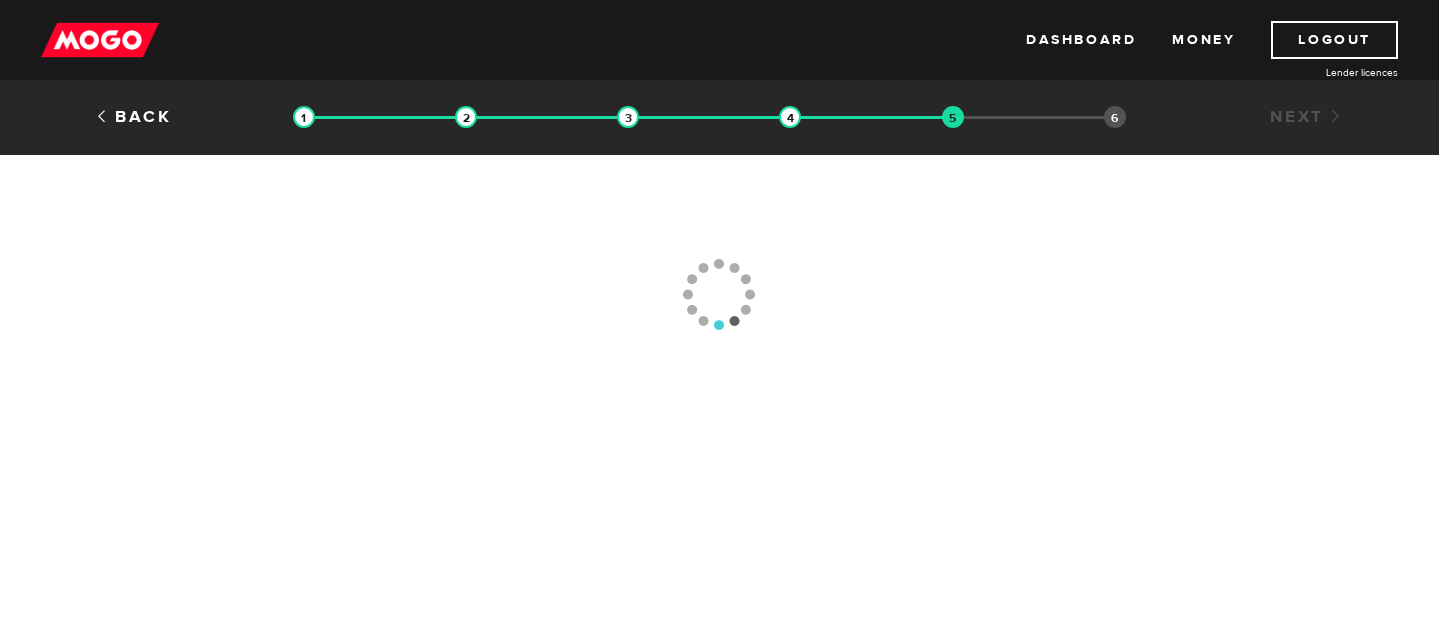 type 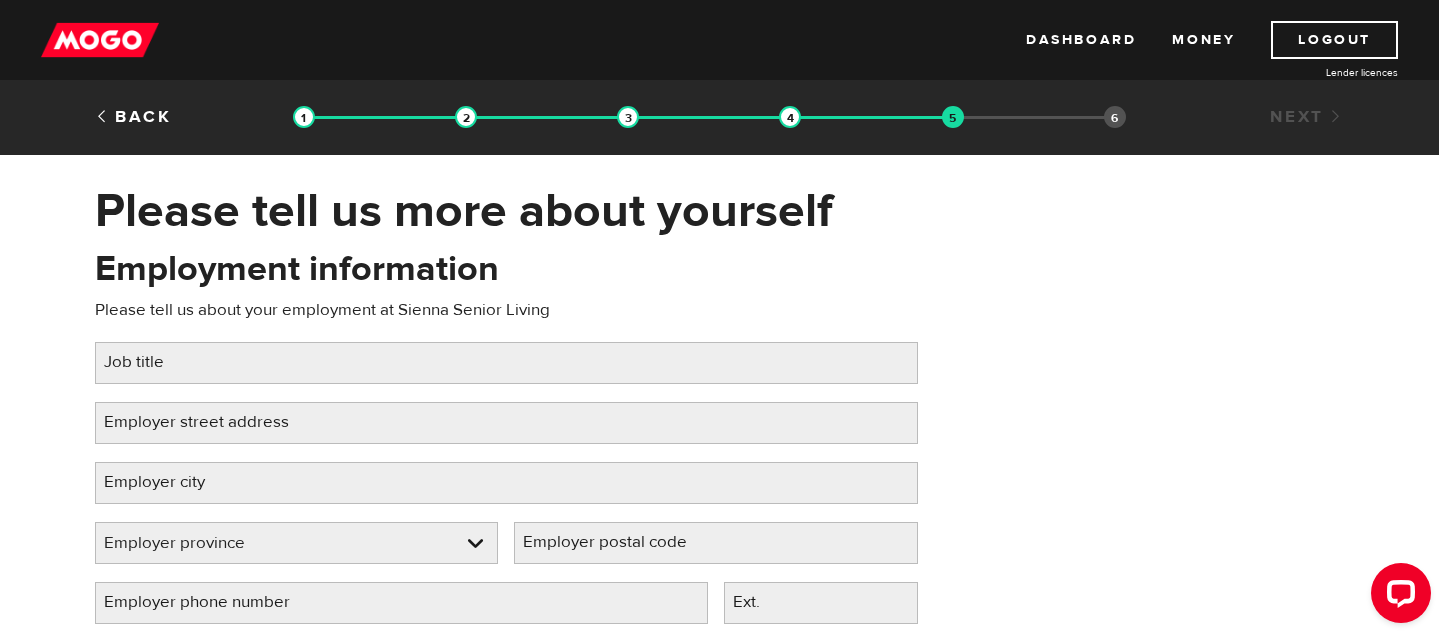 scroll, scrollTop: 0, scrollLeft: 0, axis: both 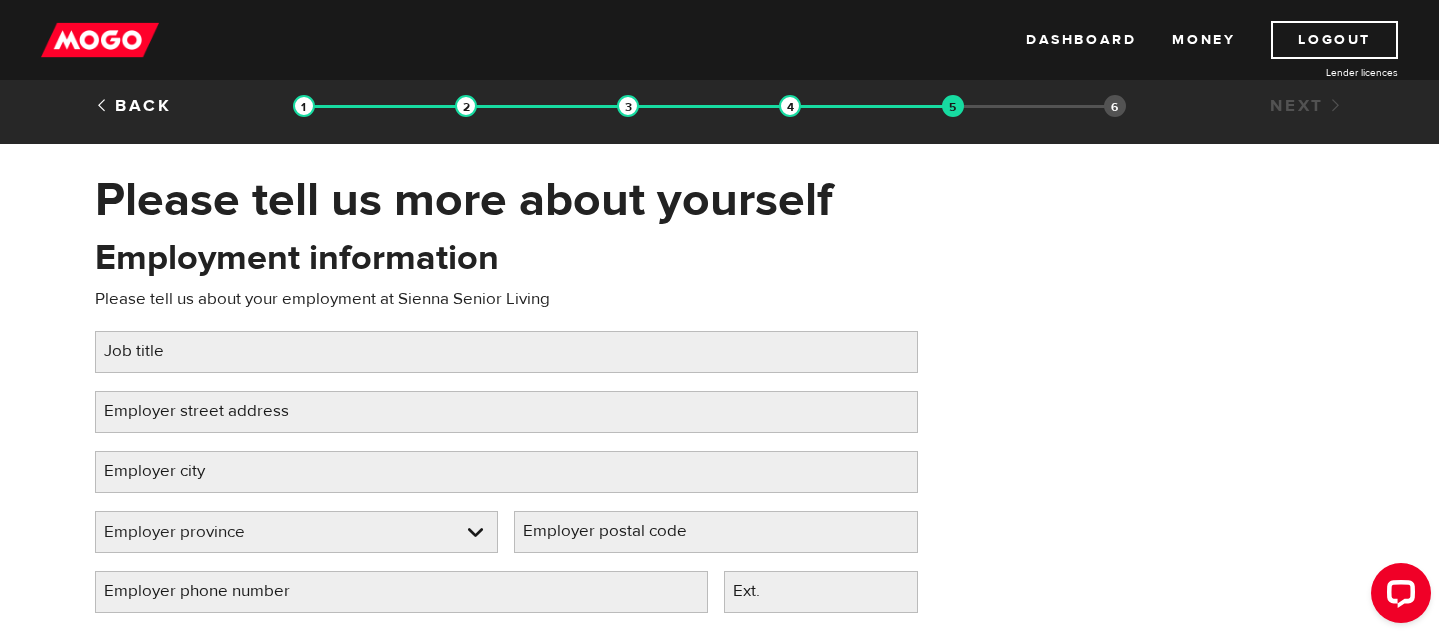 click on "Job title" at bounding box center (150, 351) 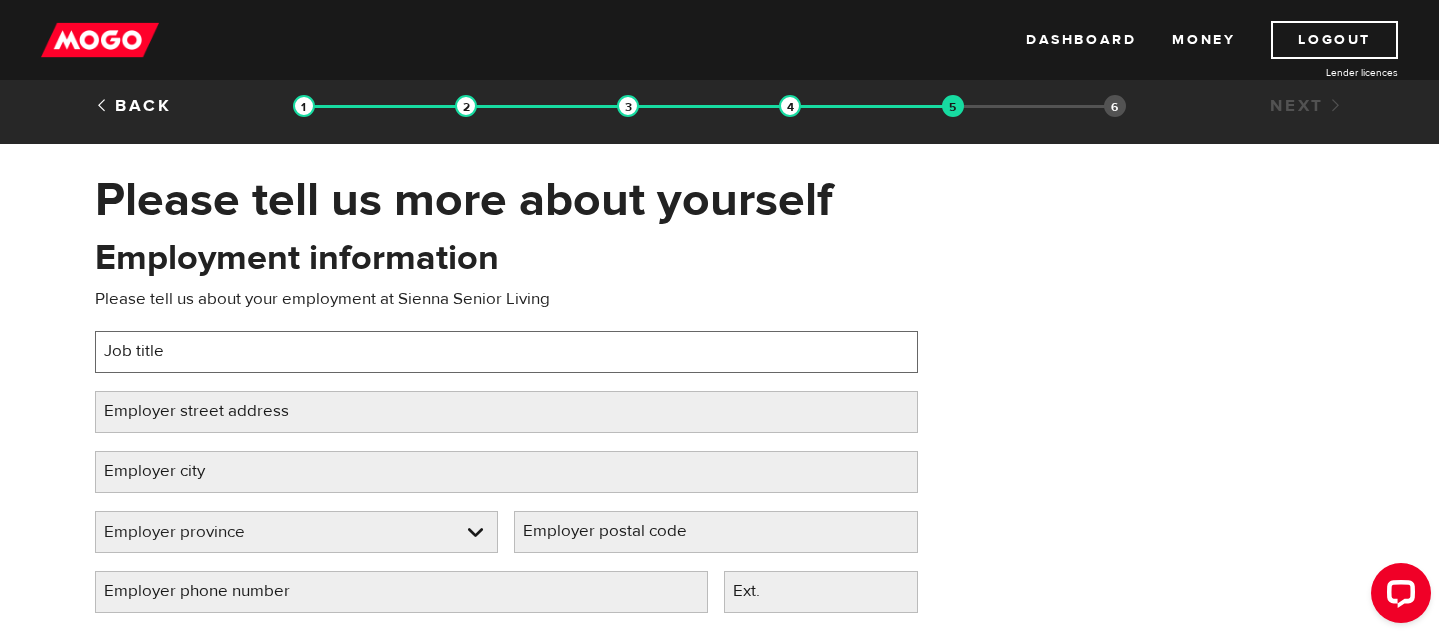 click on "Job title" at bounding box center (506, 352) 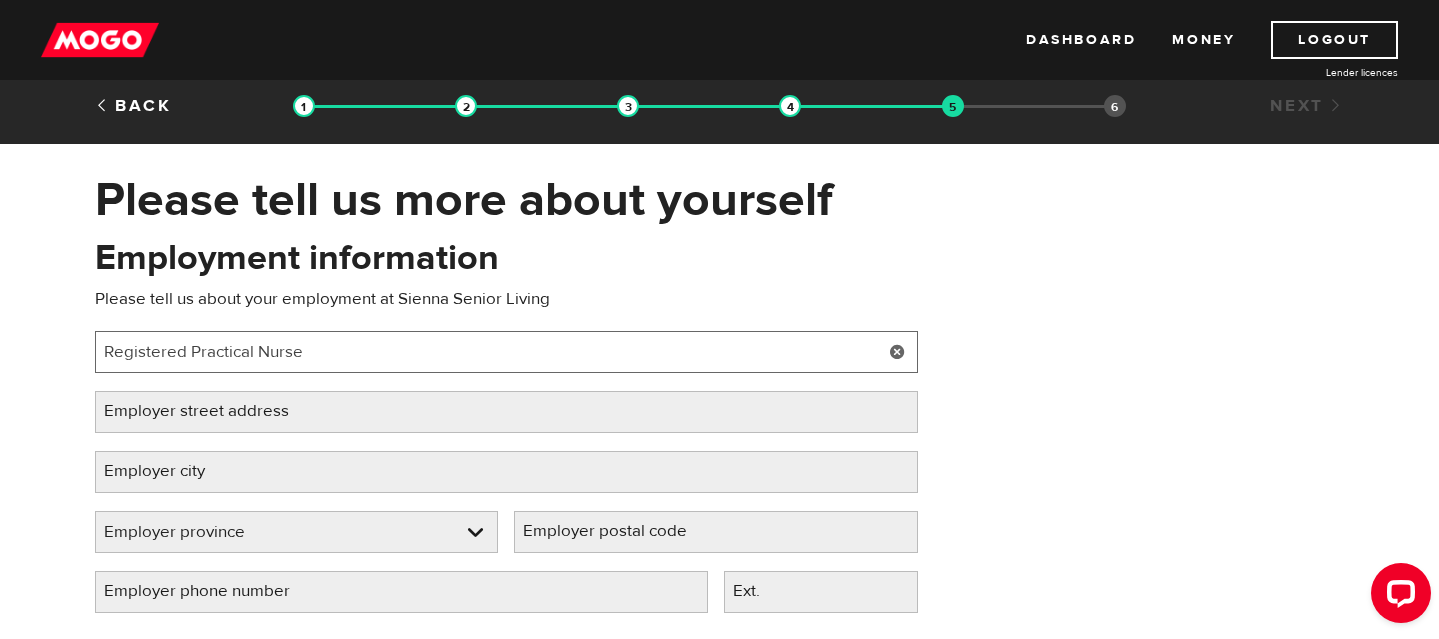type on "Registered Practical Nurse" 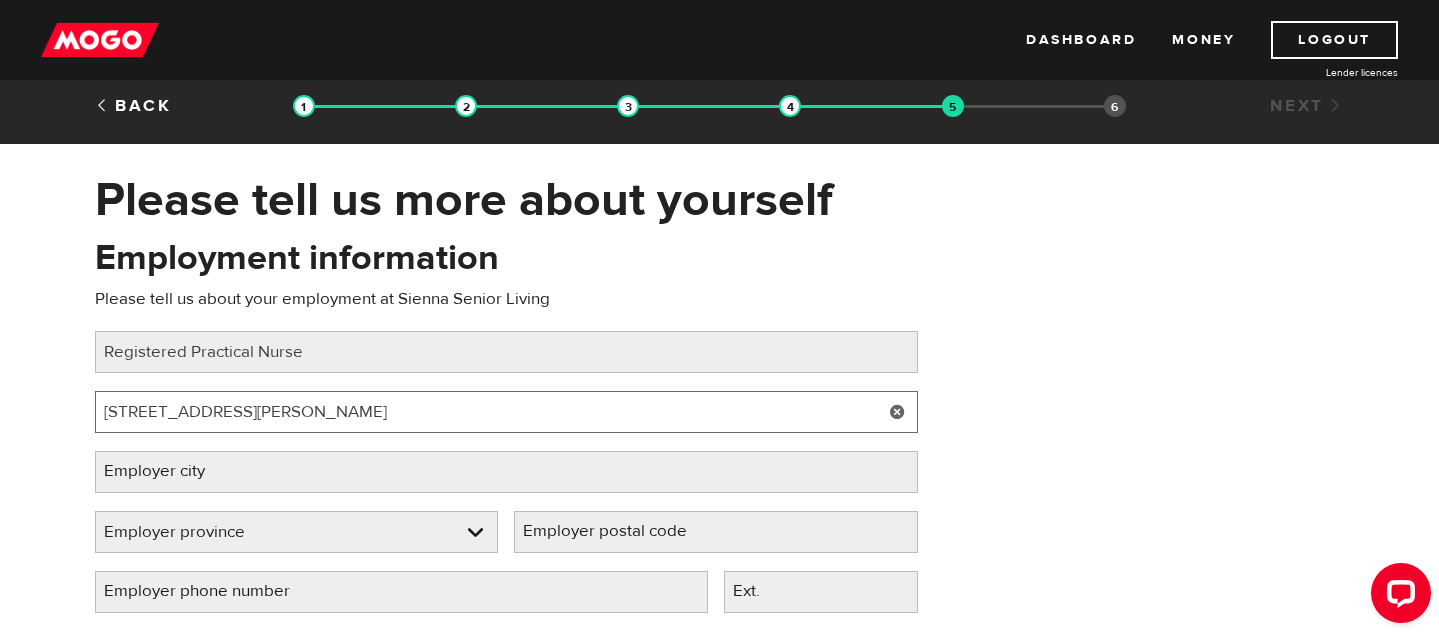 type on "1800 O'Connor Drive" 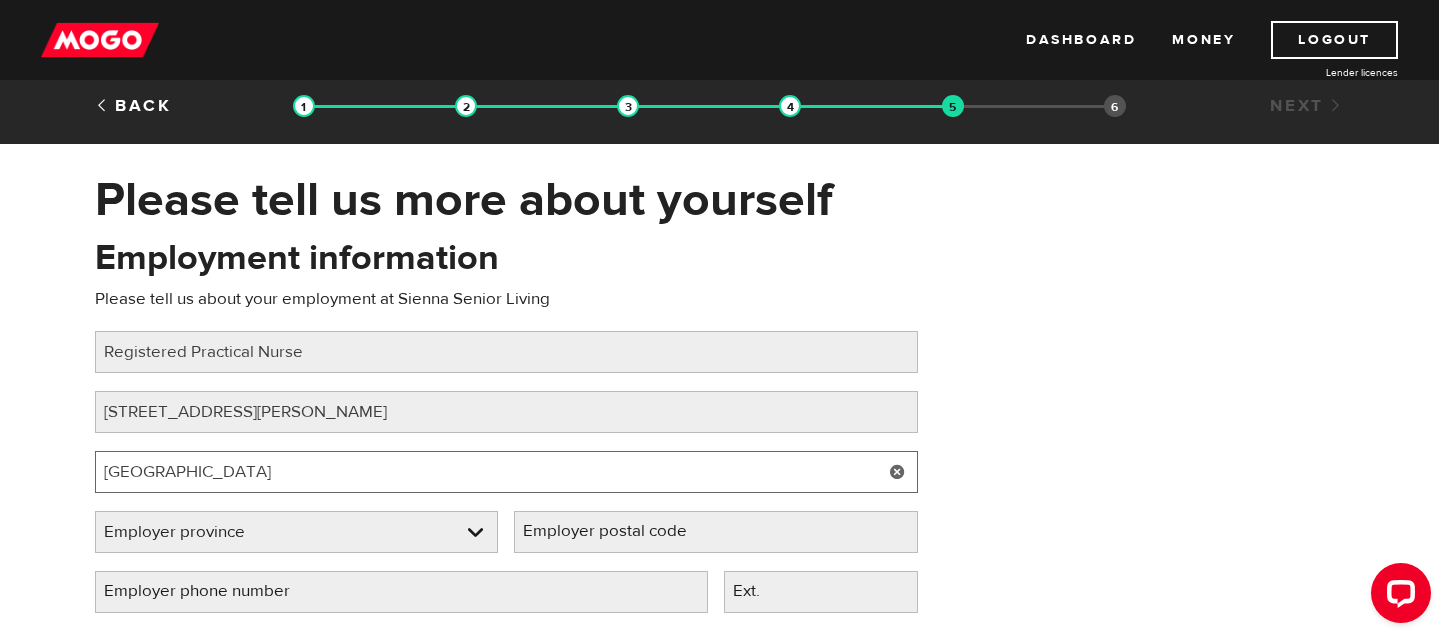 type on "North York" 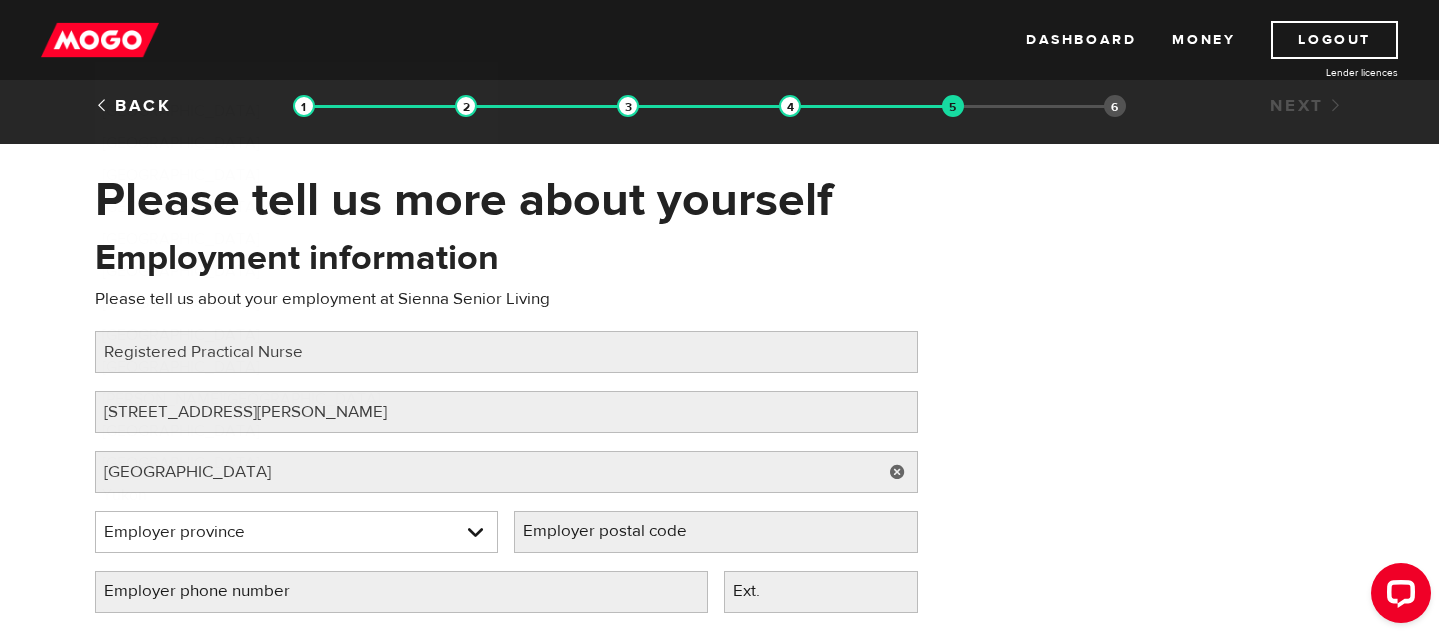type 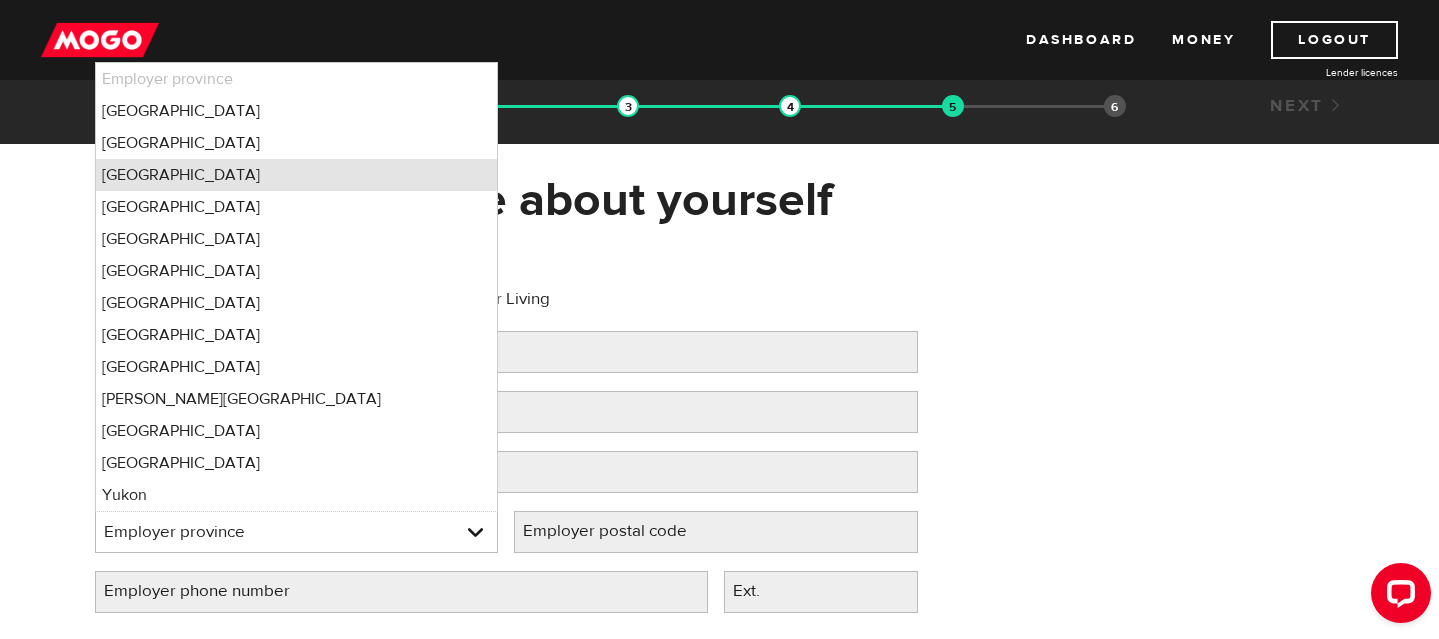 click on "Ontario" at bounding box center [297, 175] 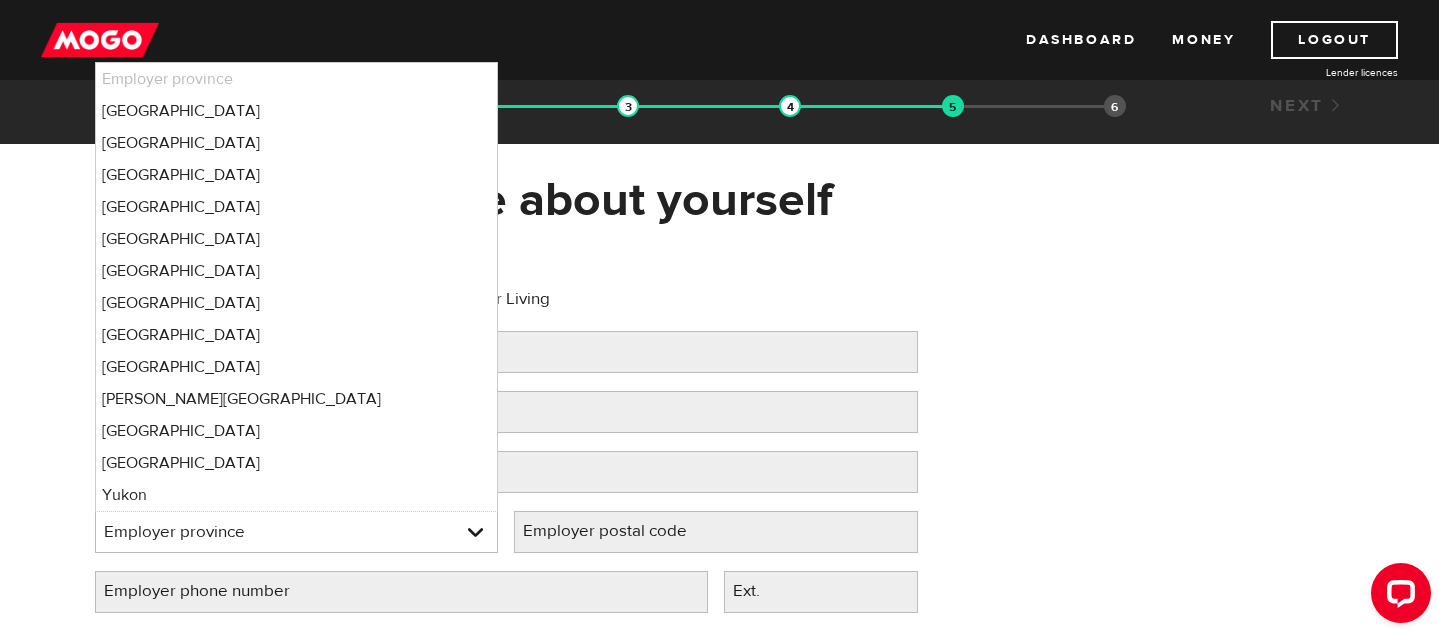 select on "ON" 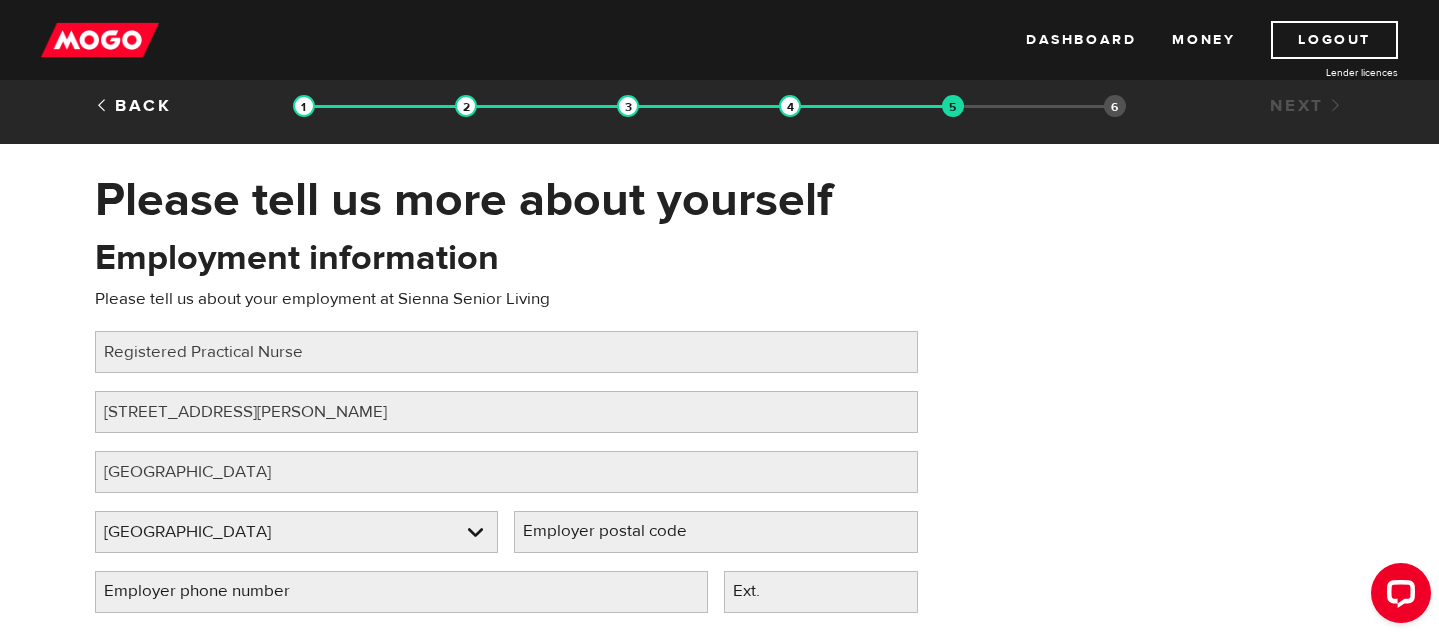 click on "Employer postal code" at bounding box center [621, 531] 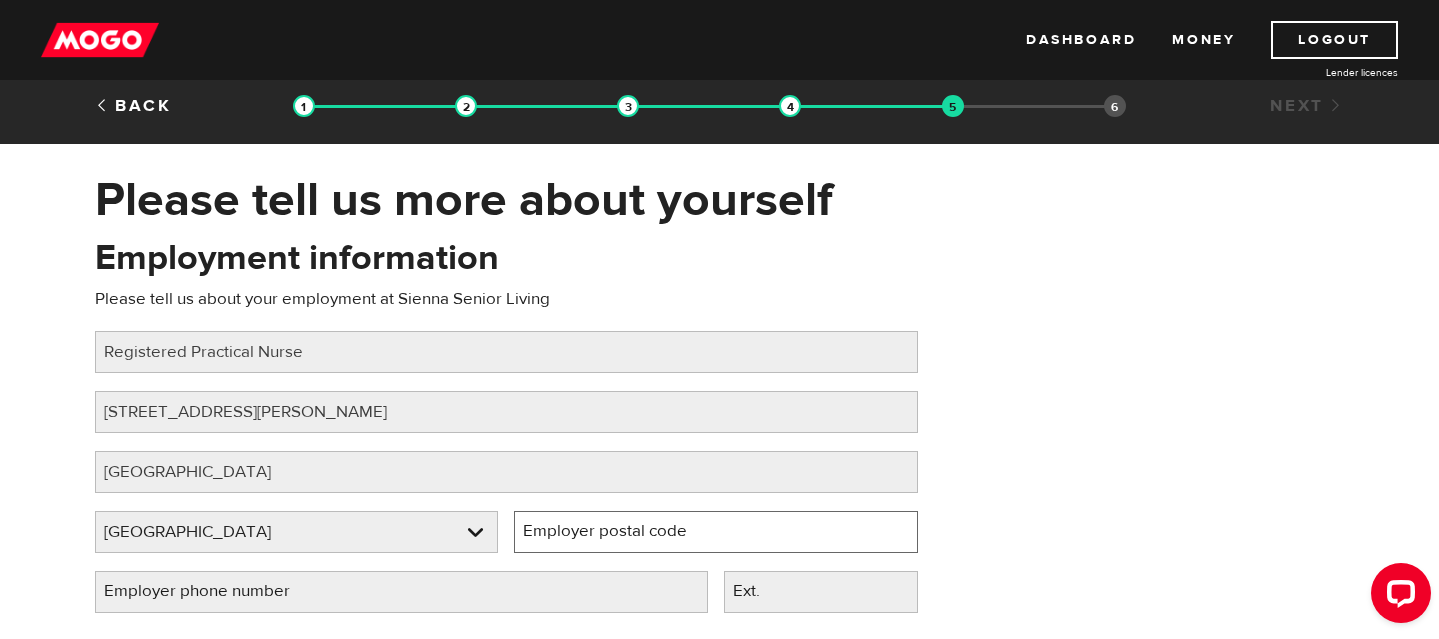 click on "Employer postal code" at bounding box center (716, 532) 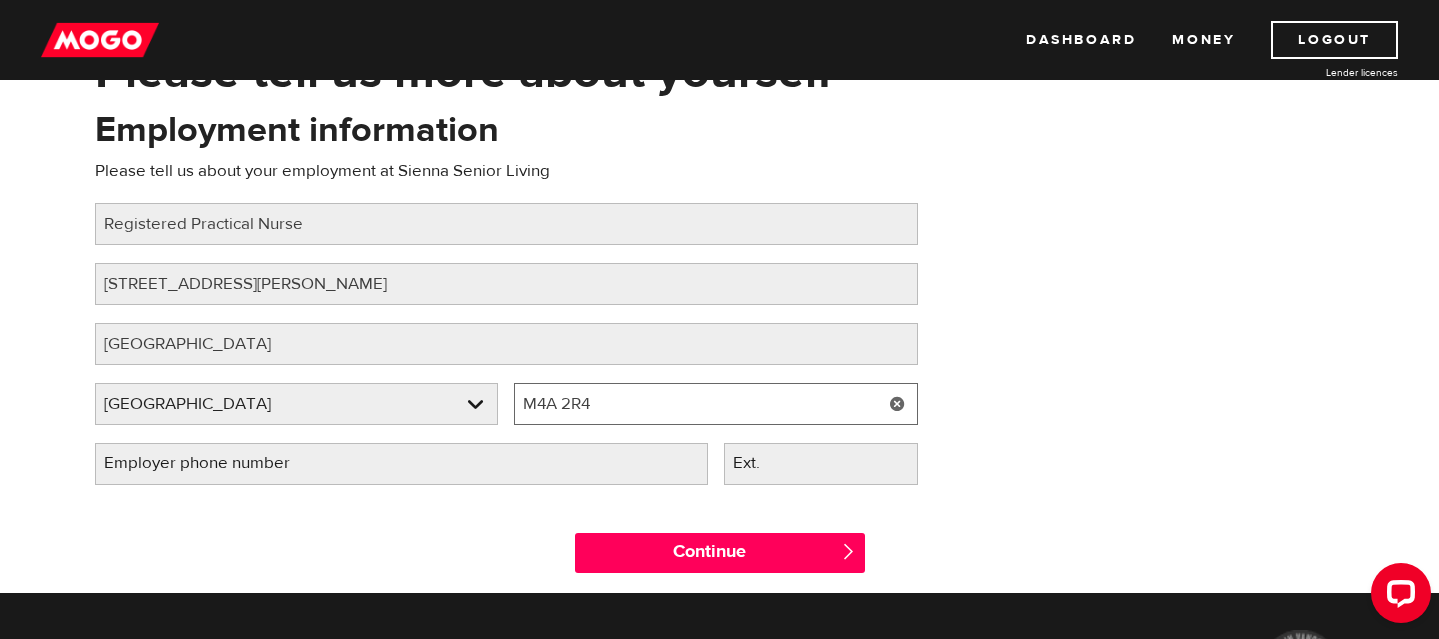 scroll, scrollTop: 148, scrollLeft: 0, axis: vertical 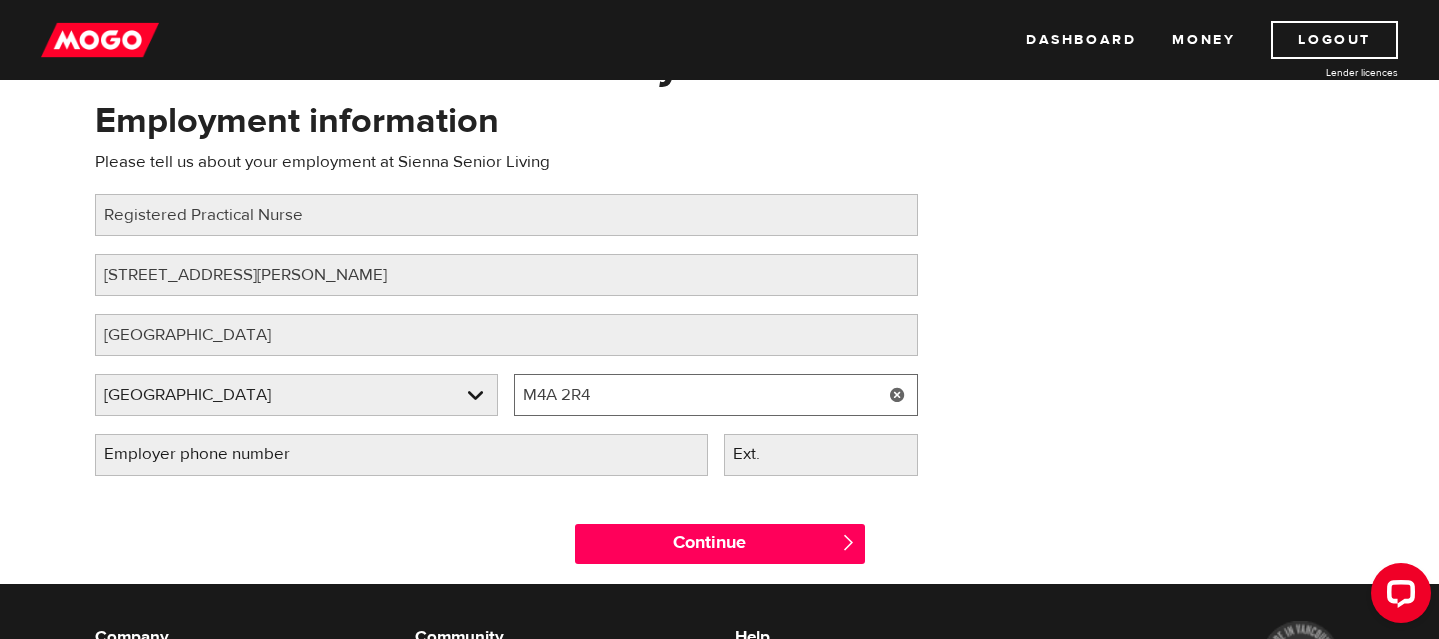 type on "M4A 2R4" 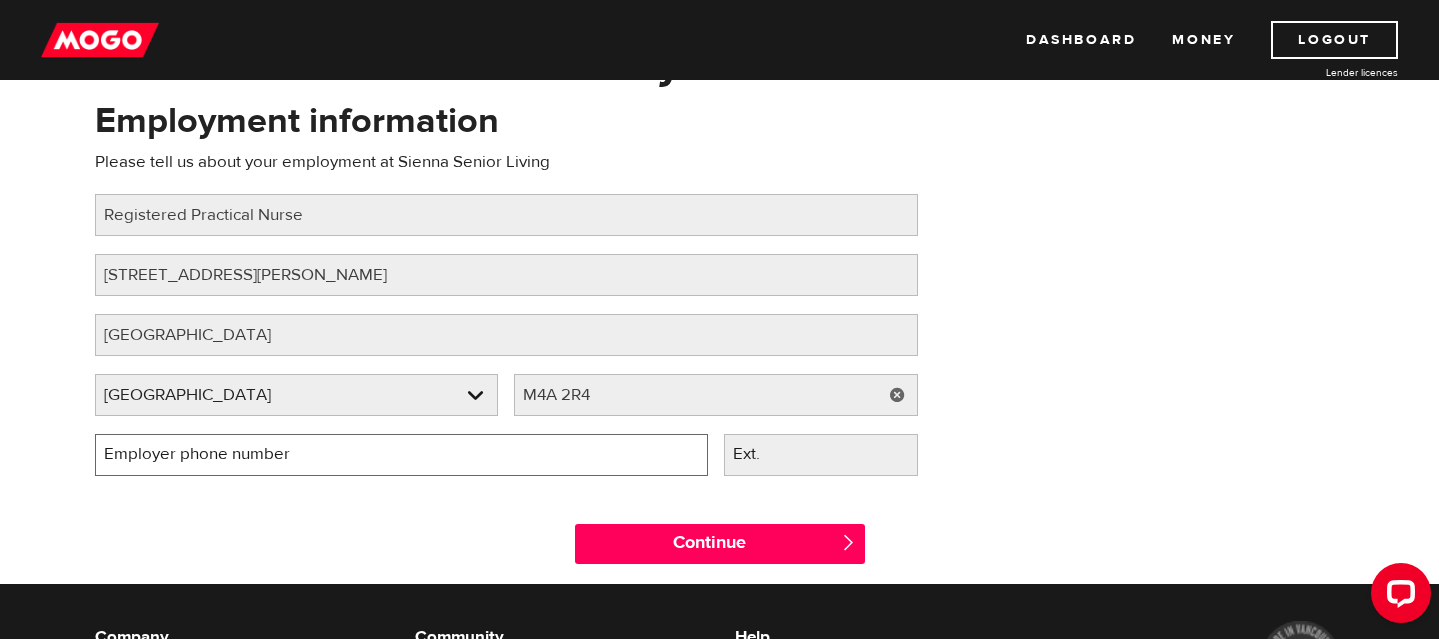 click on "Employer phone number" at bounding box center (401, 455) 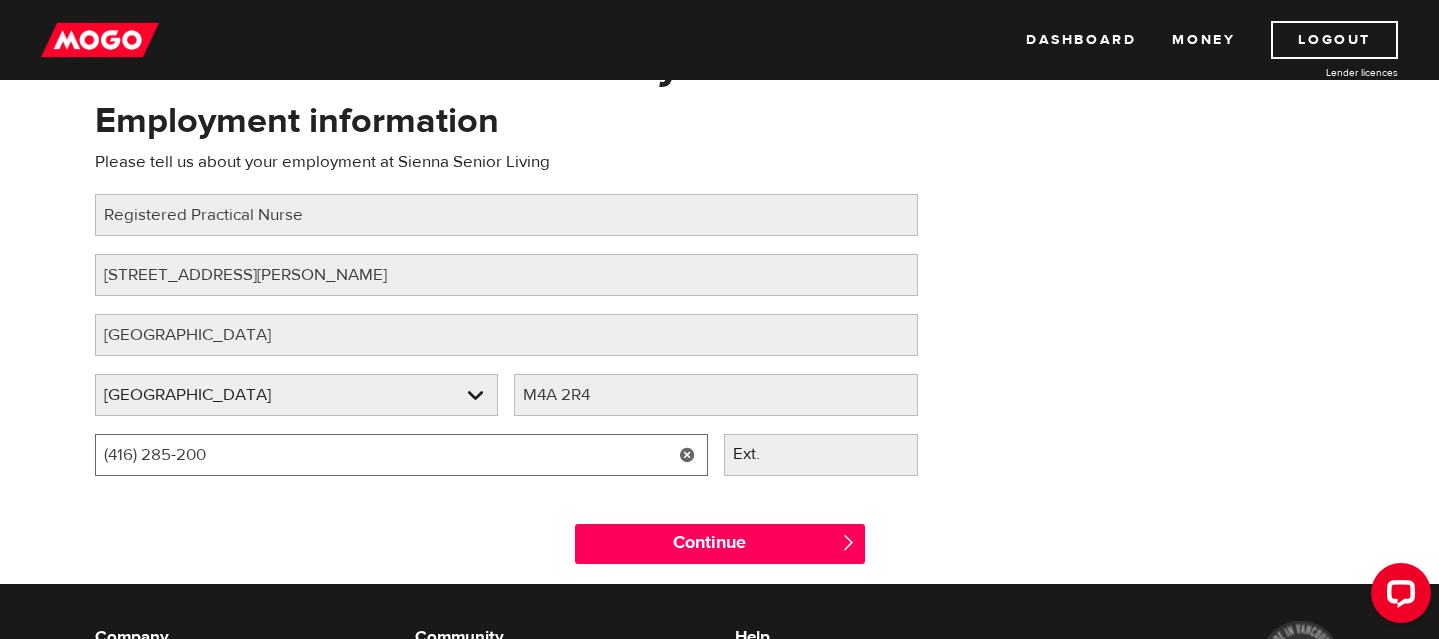type on "(416) 285-2000" 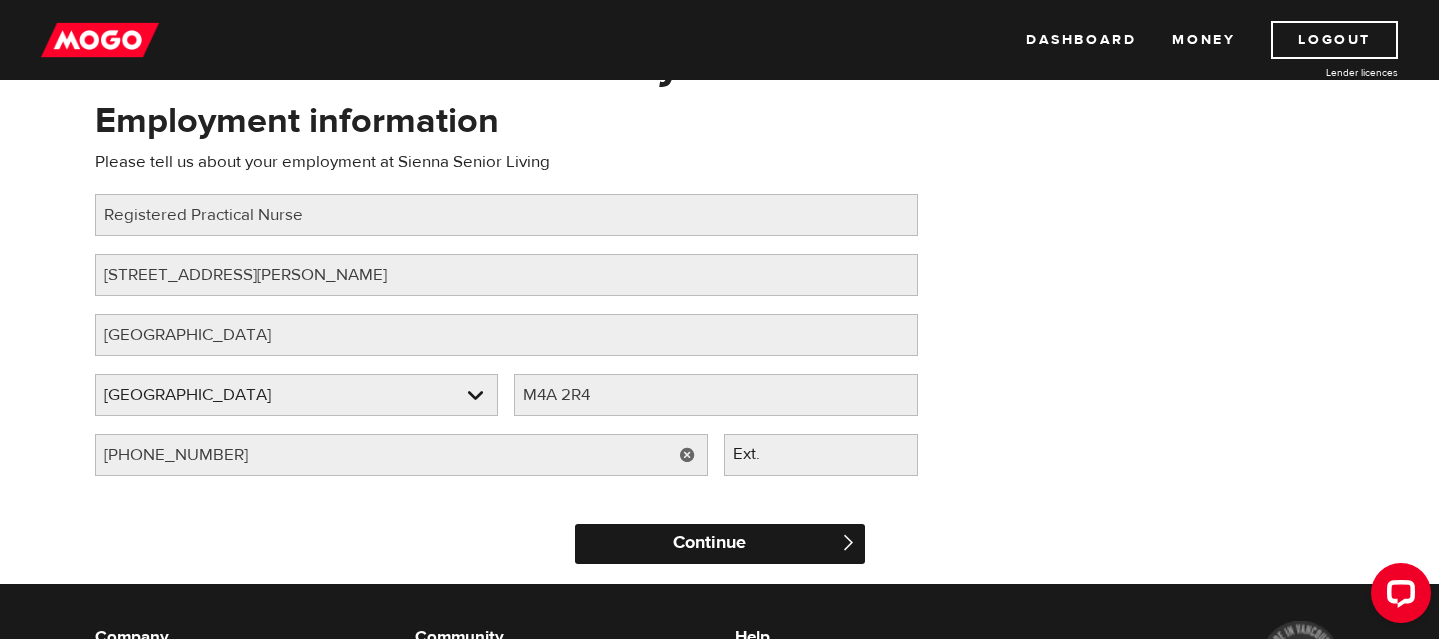 click on "Continue" at bounding box center (720, 544) 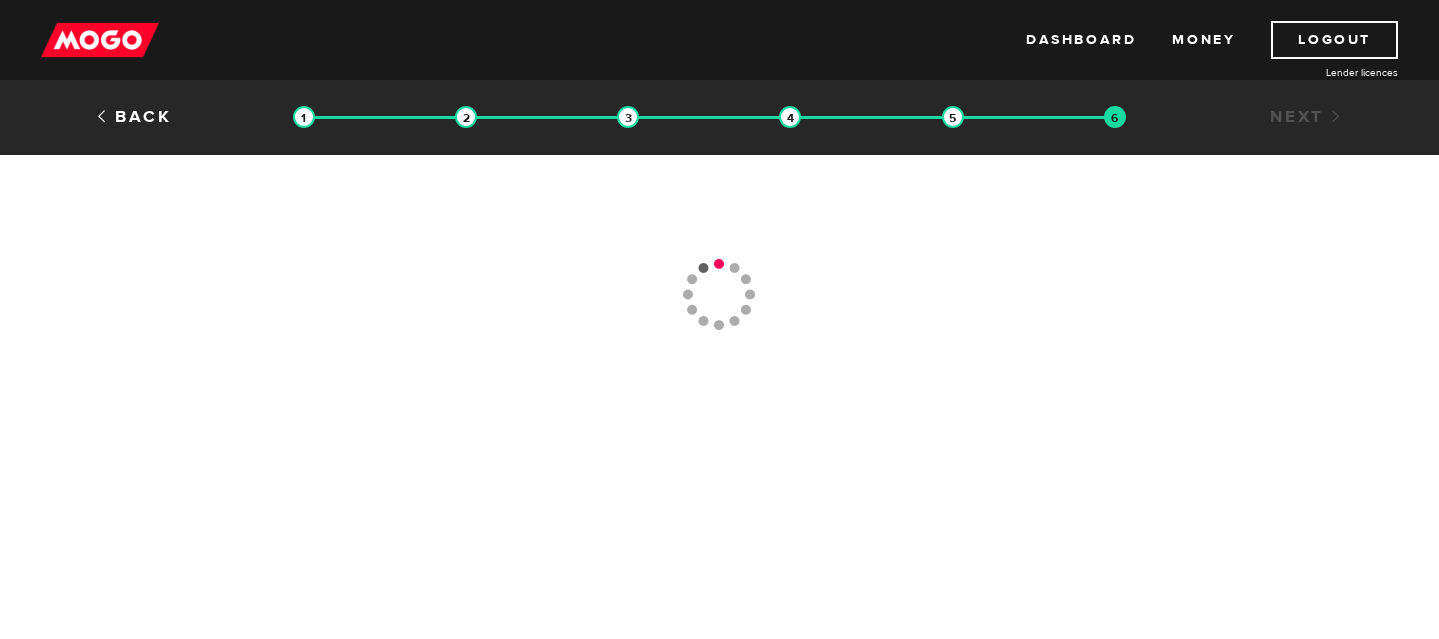scroll, scrollTop: 0, scrollLeft: 0, axis: both 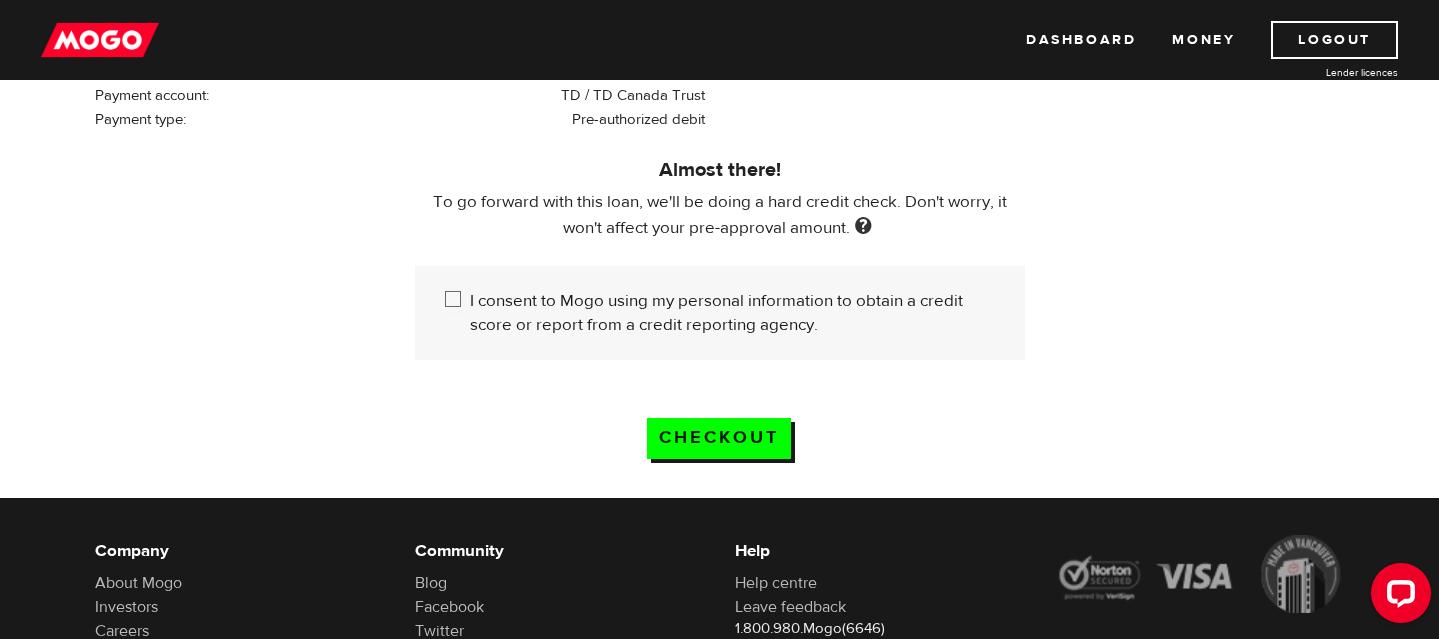 click on "I consent to Mogo using my personal information to obtain a credit score or report from a credit reporting agency." at bounding box center [457, 301] 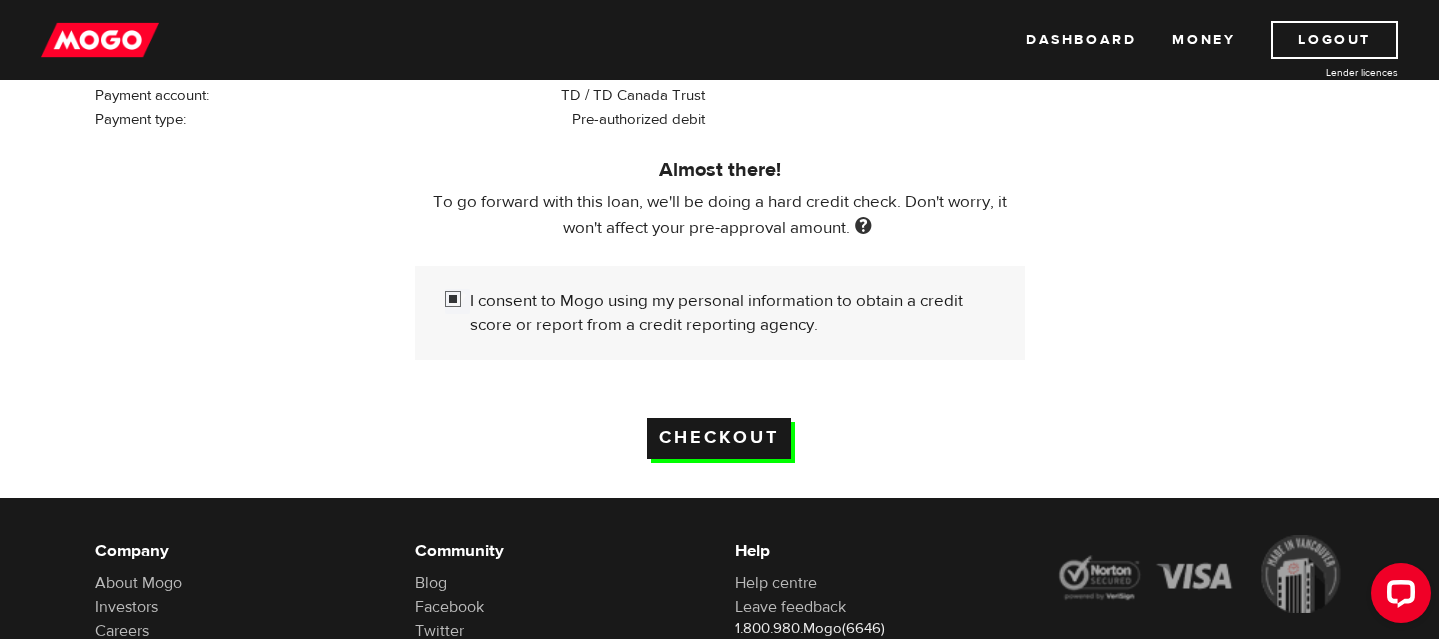 click on "Checkout" at bounding box center [719, 438] 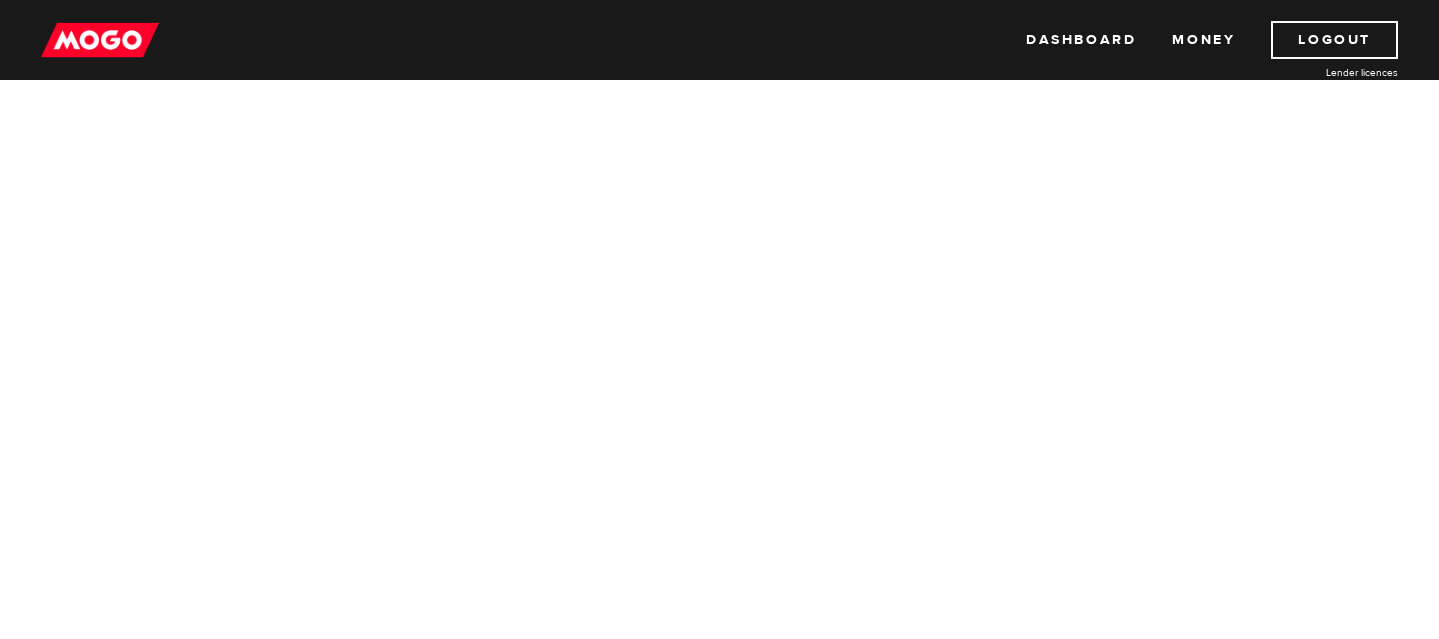 scroll, scrollTop: 0, scrollLeft: 0, axis: both 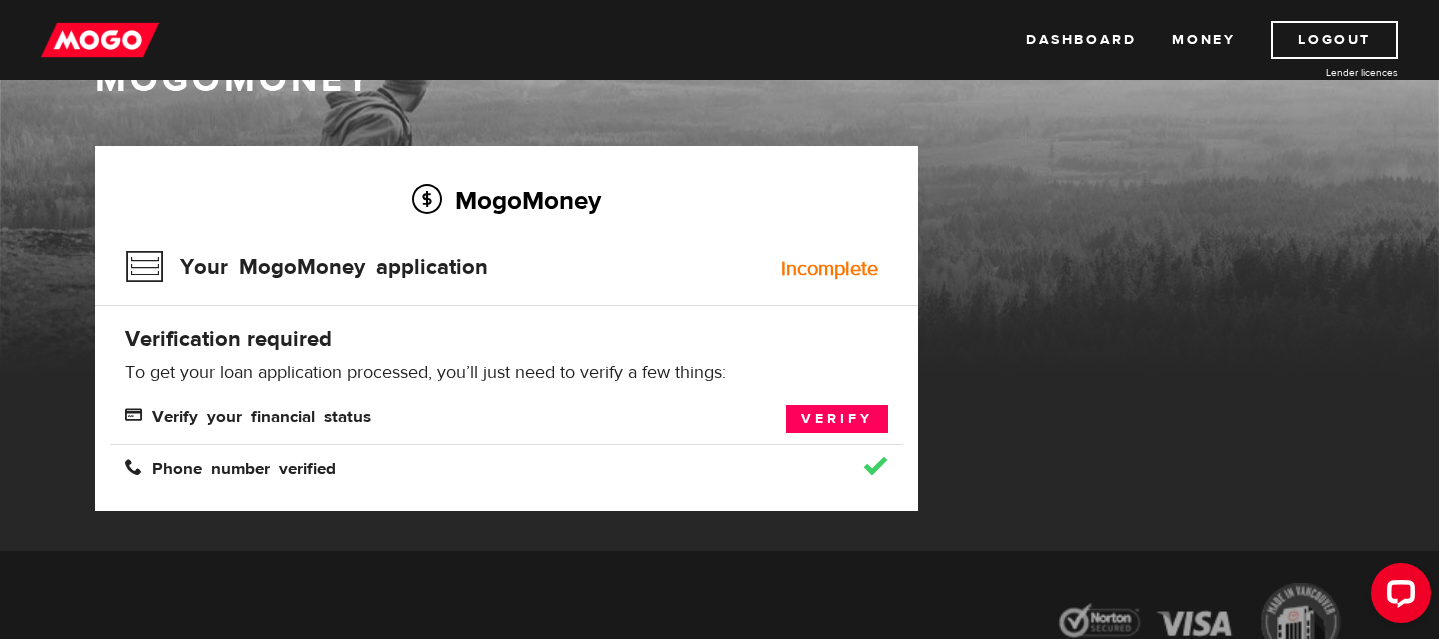 click on "Verify your financial status Verify" at bounding box center [506, 419] 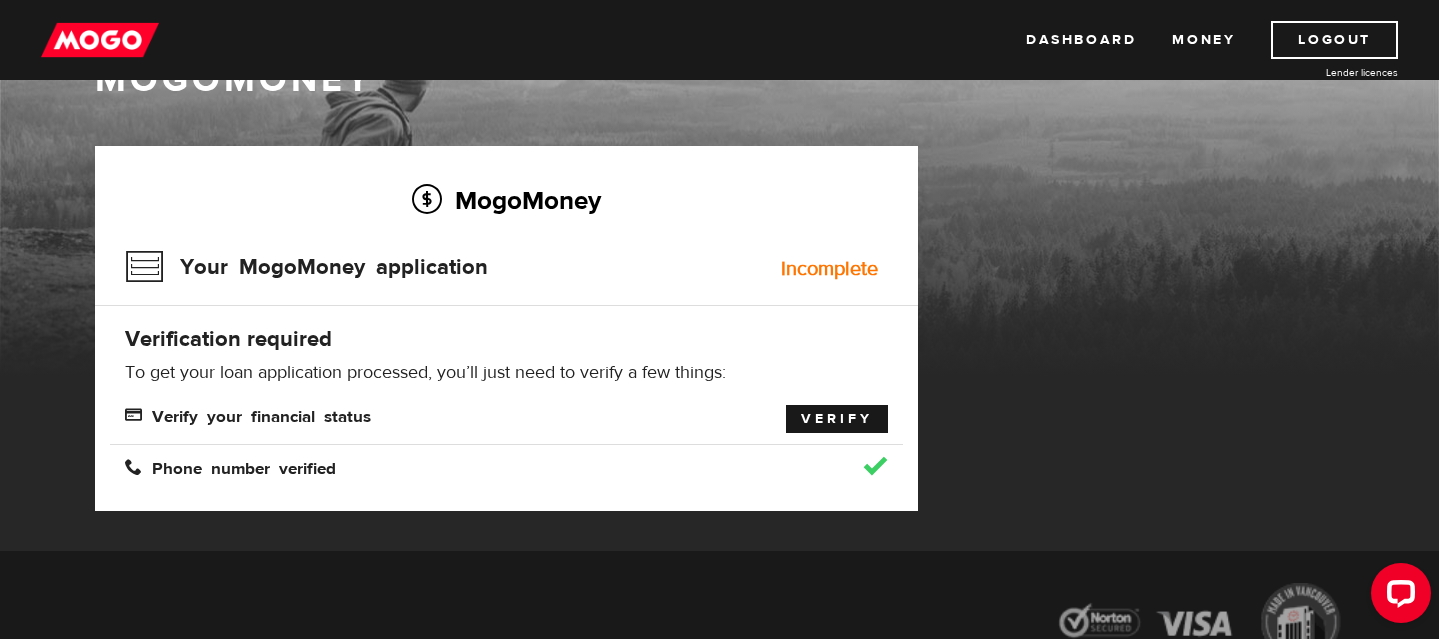 click on "Verify" at bounding box center (837, 419) 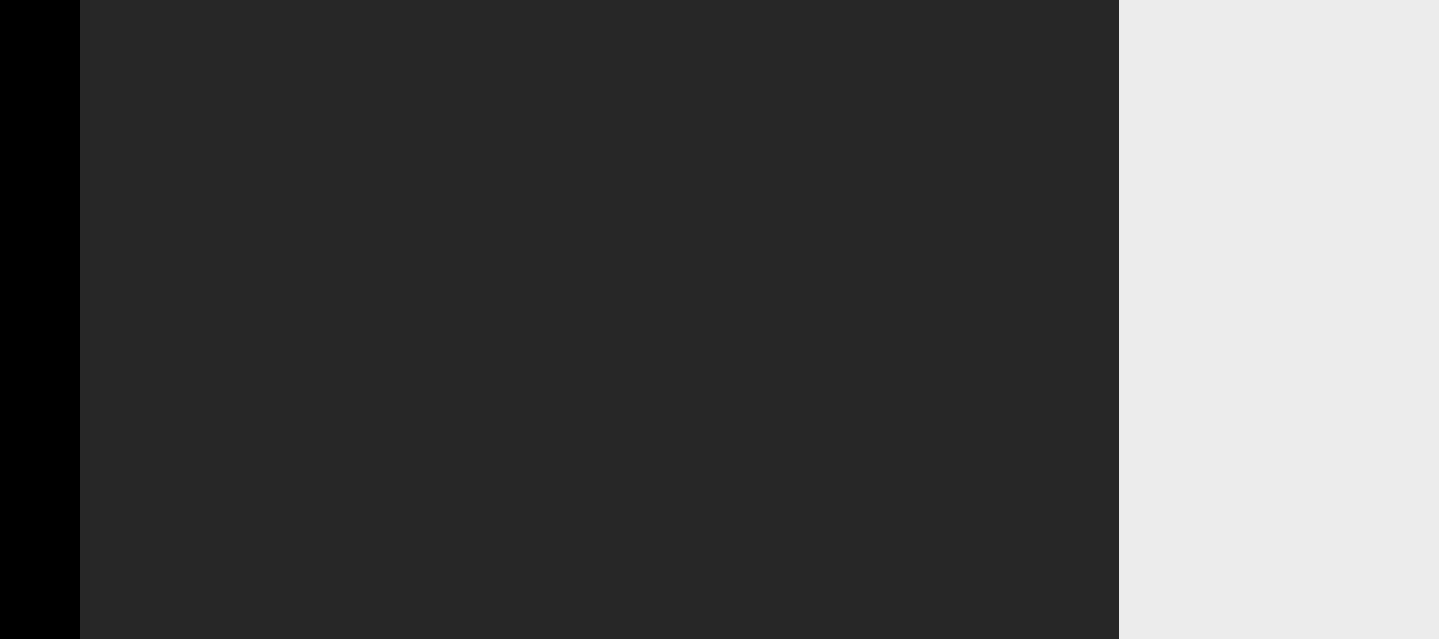 scroll, scrollTop: 0, scrollLeft: 0, axis: both 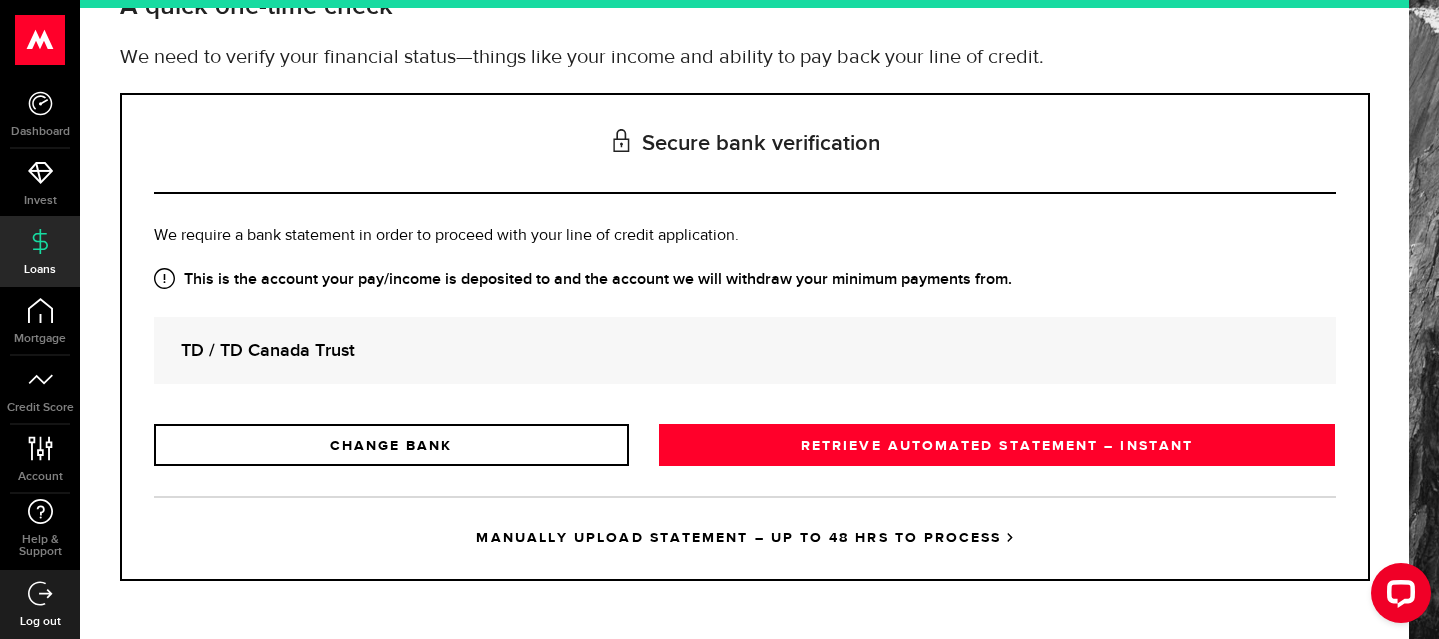 click on "TD / TD Canada Trust" at bounding box center (745, 350) 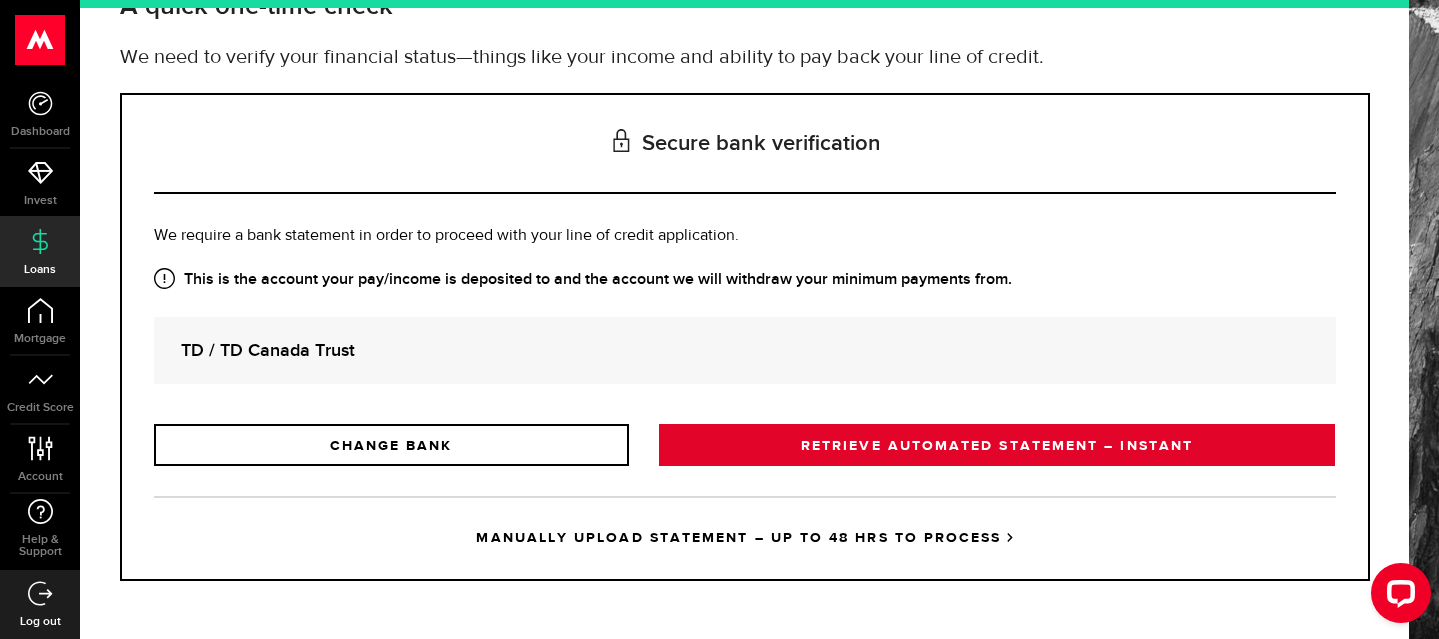 click on "RETRIEVE AUTOMATED STATEMENT – INSTANT" at bounding box center [997, 445] 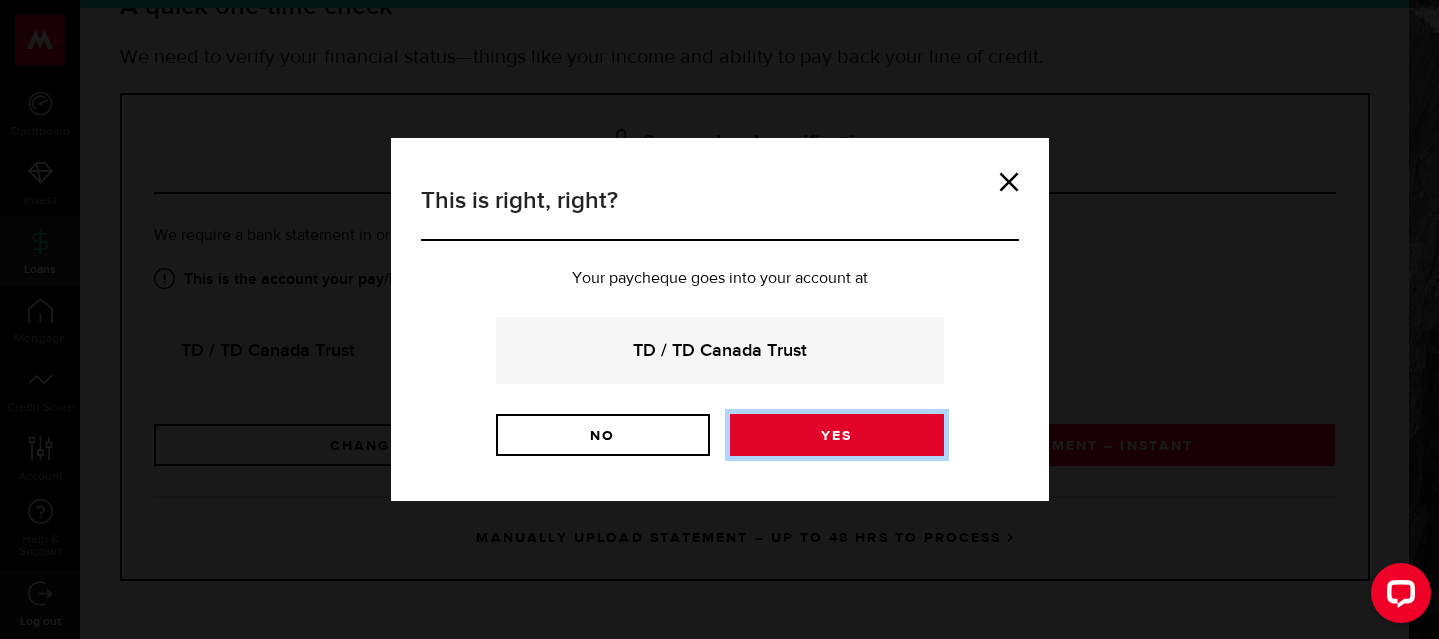 click on "Yes" at bounding box center [837, 435] 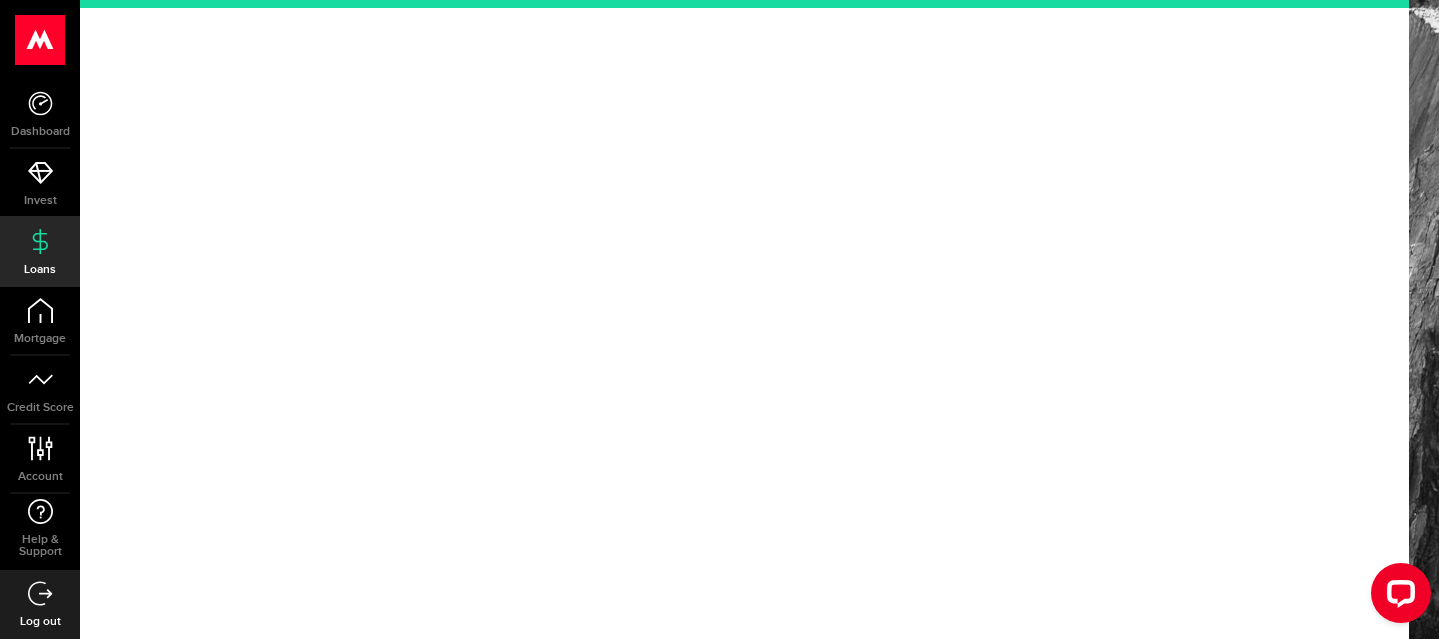 scroll, scrollTop: 0, scrollLeft: 0, axis: both 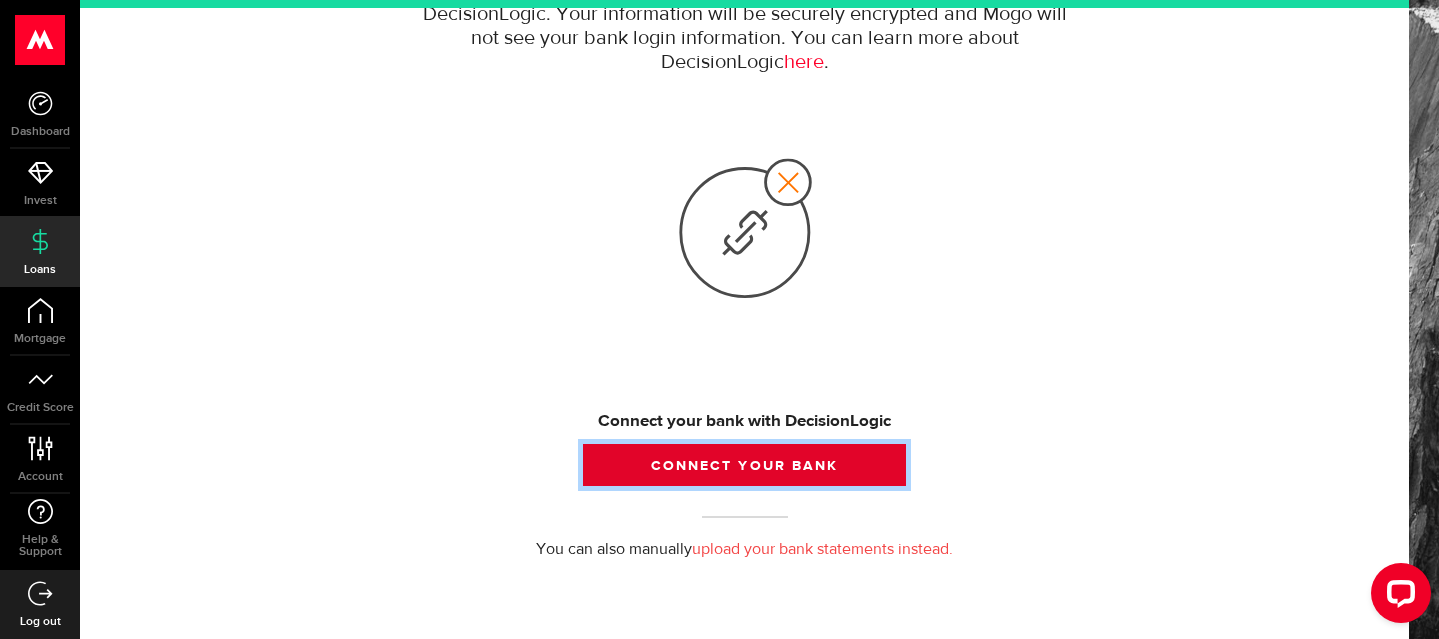 click on "Connect your bank" at bounding box center (744, 465) 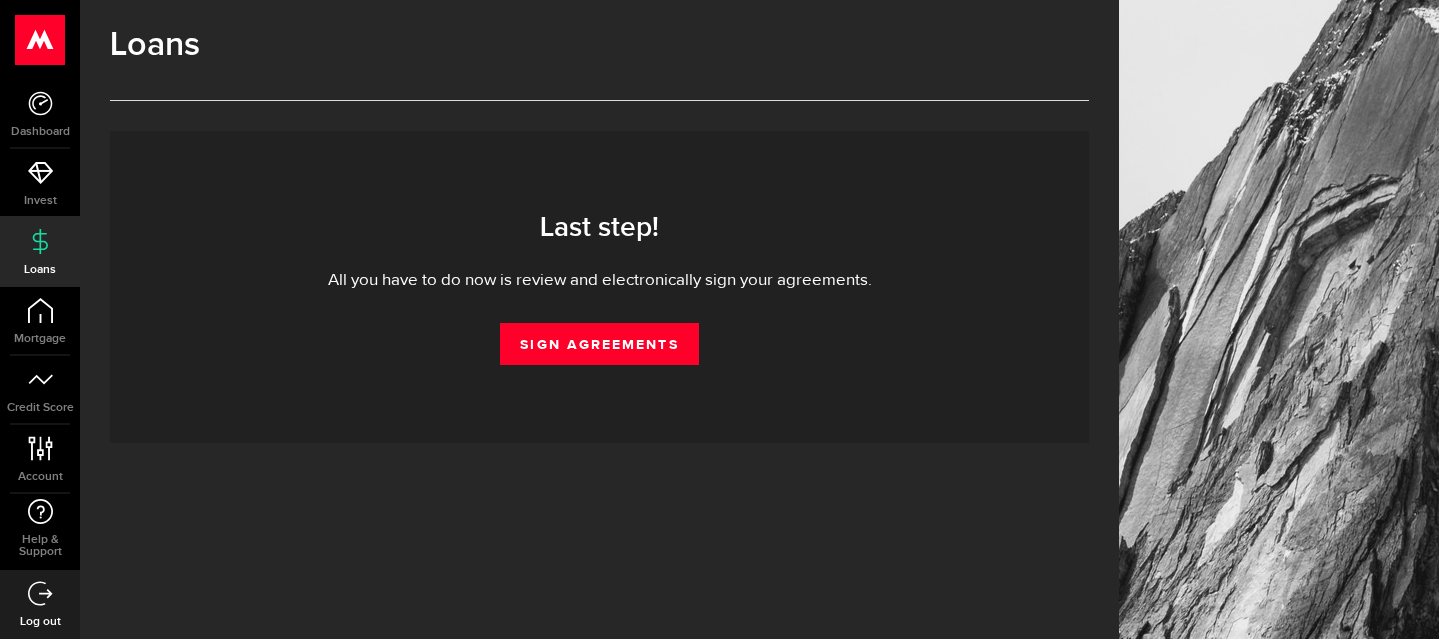 scroll, scrollTop: 0, scrollLeft: 0, axis: both 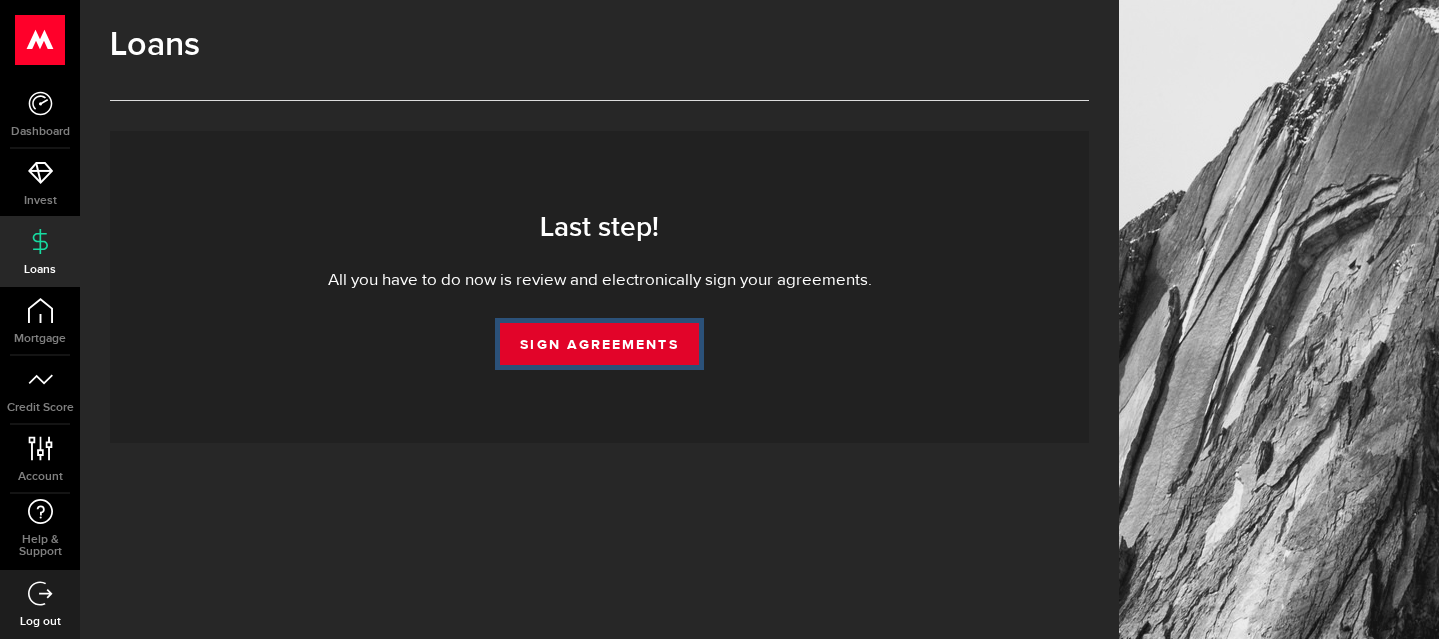 click on "Sign Agreements" at bounding box center [599, 344] 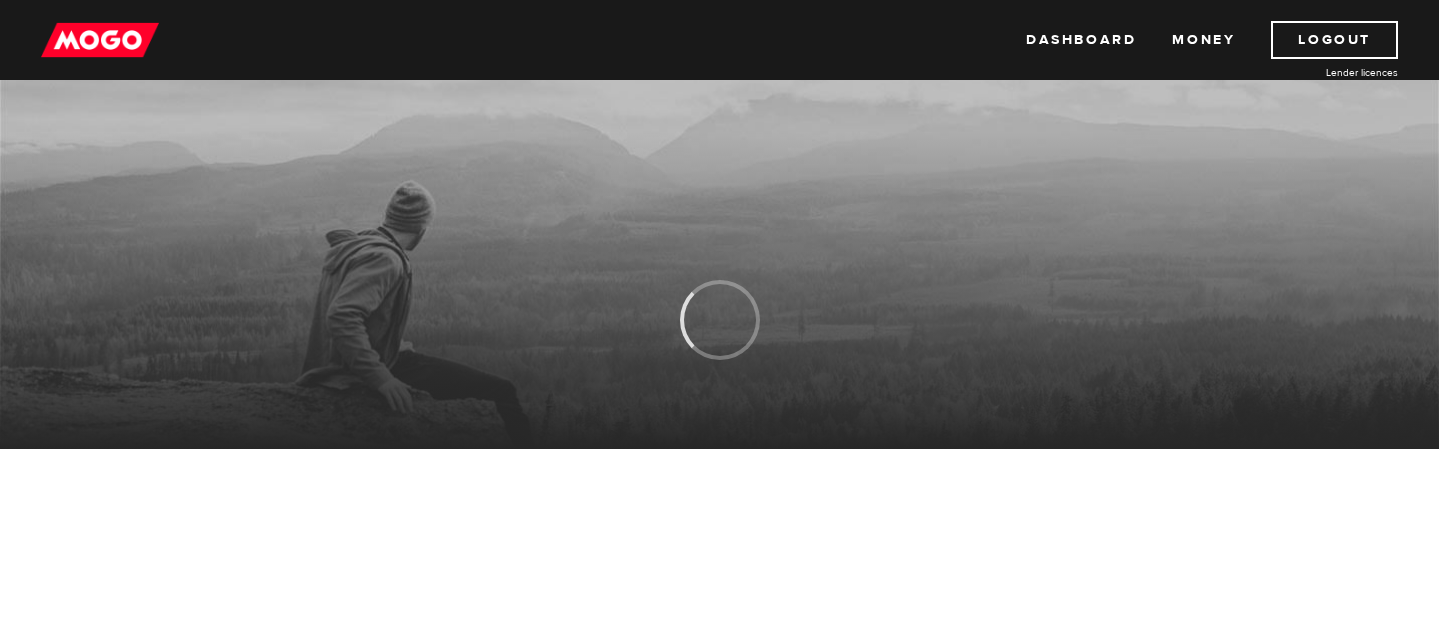 scroll, scrollTop: 0, scrollLeft: 0, axis: both 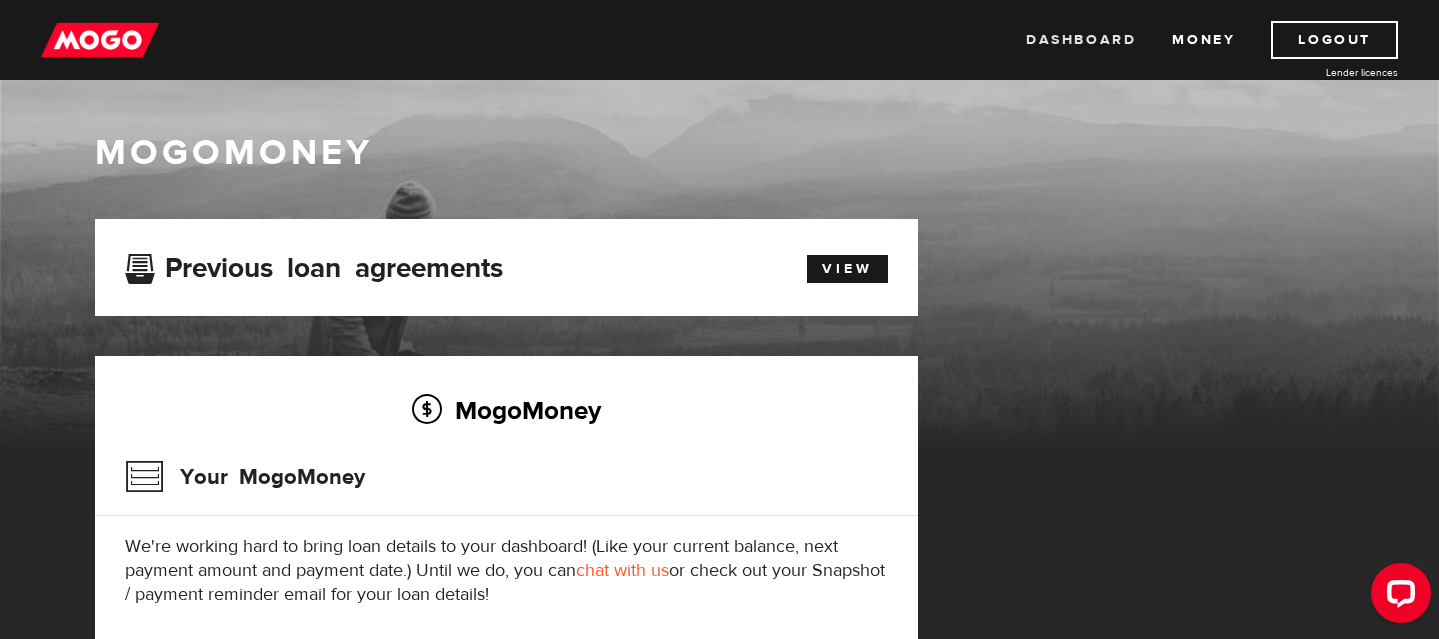 click on "Dashboard" at bounding box center [1081, 40] 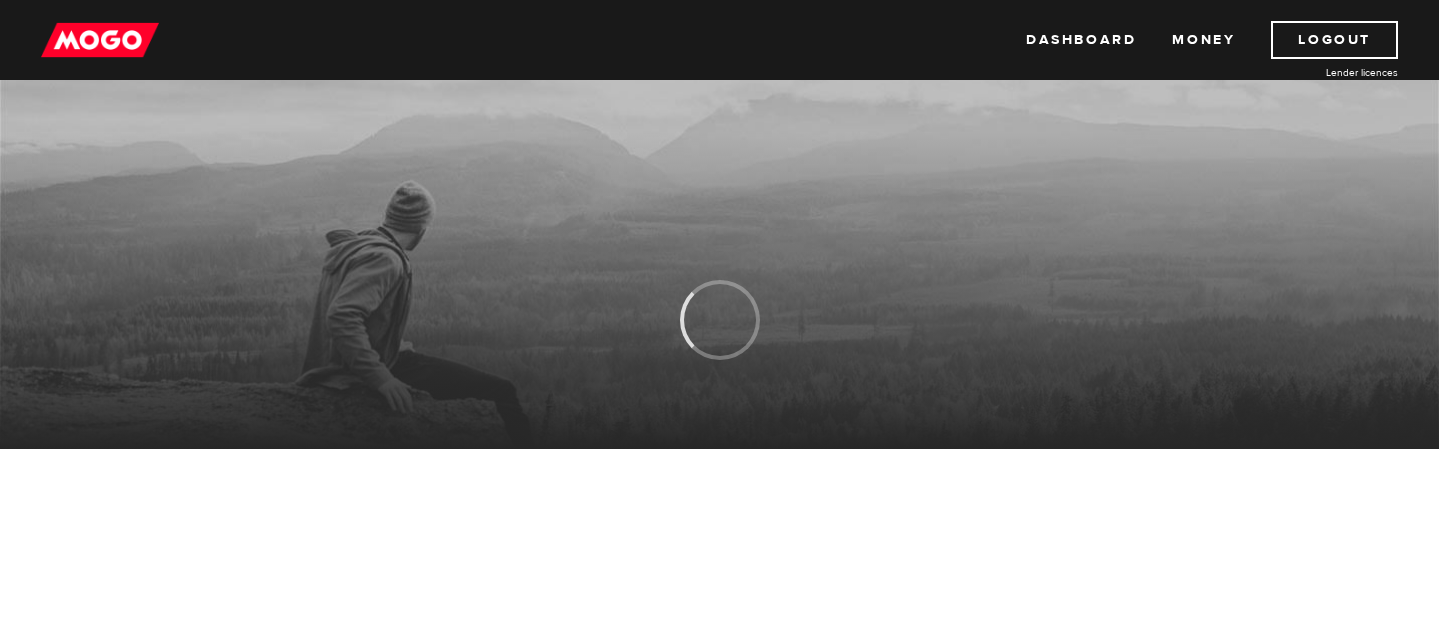 scroll, scrollTop: 0, scrollLeft: 0, axis: both 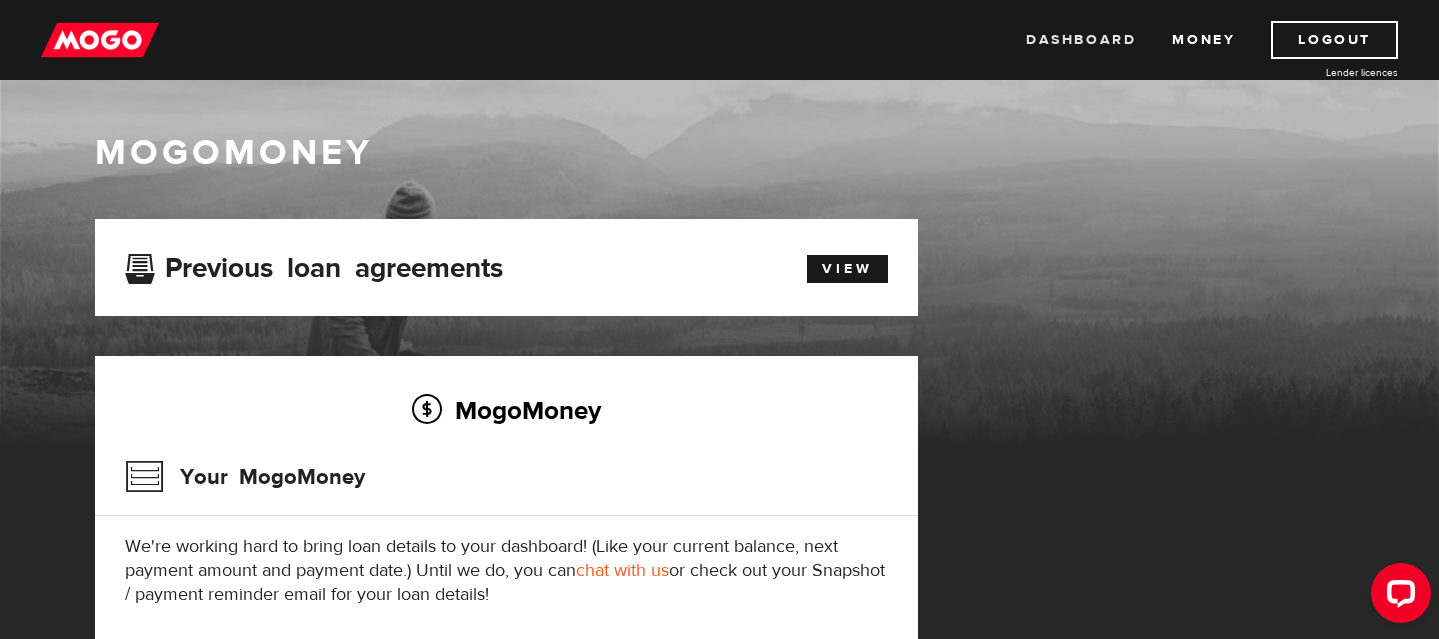 click on "Dashboard" at bounding box center (1081, 40) 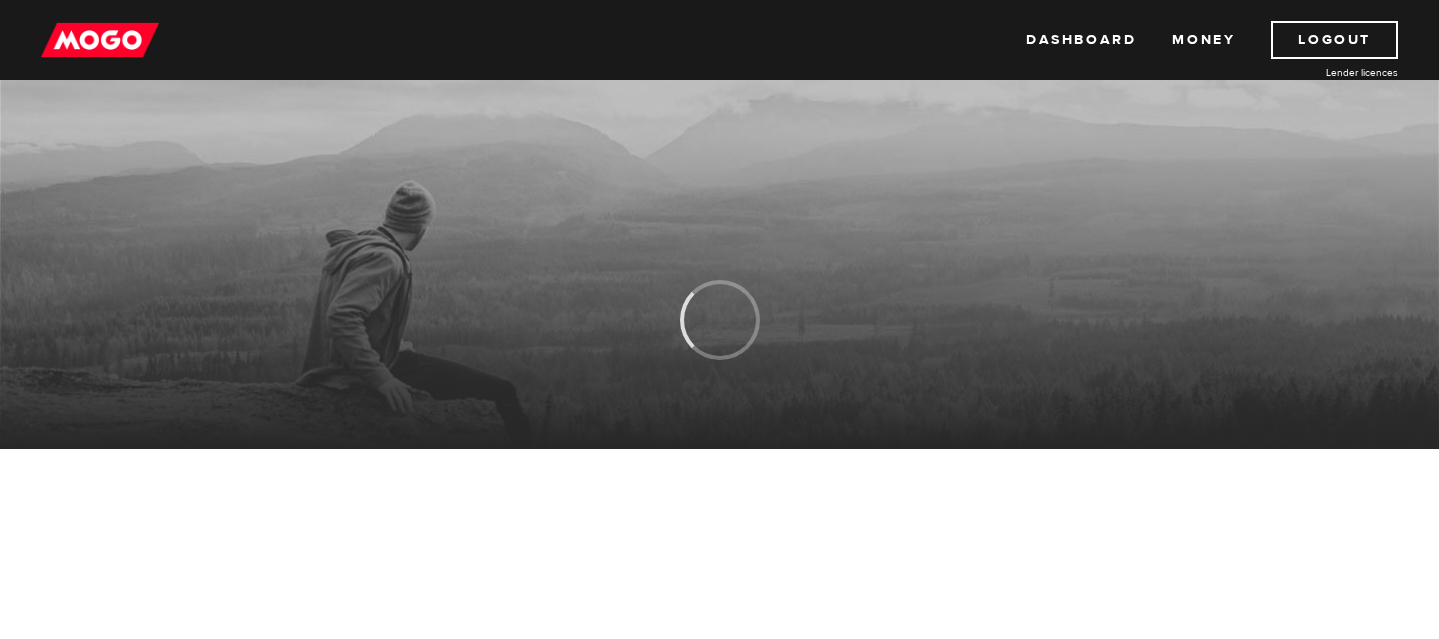 scroll, scrollTop: 0, scrollLeft: 0, axis: both 